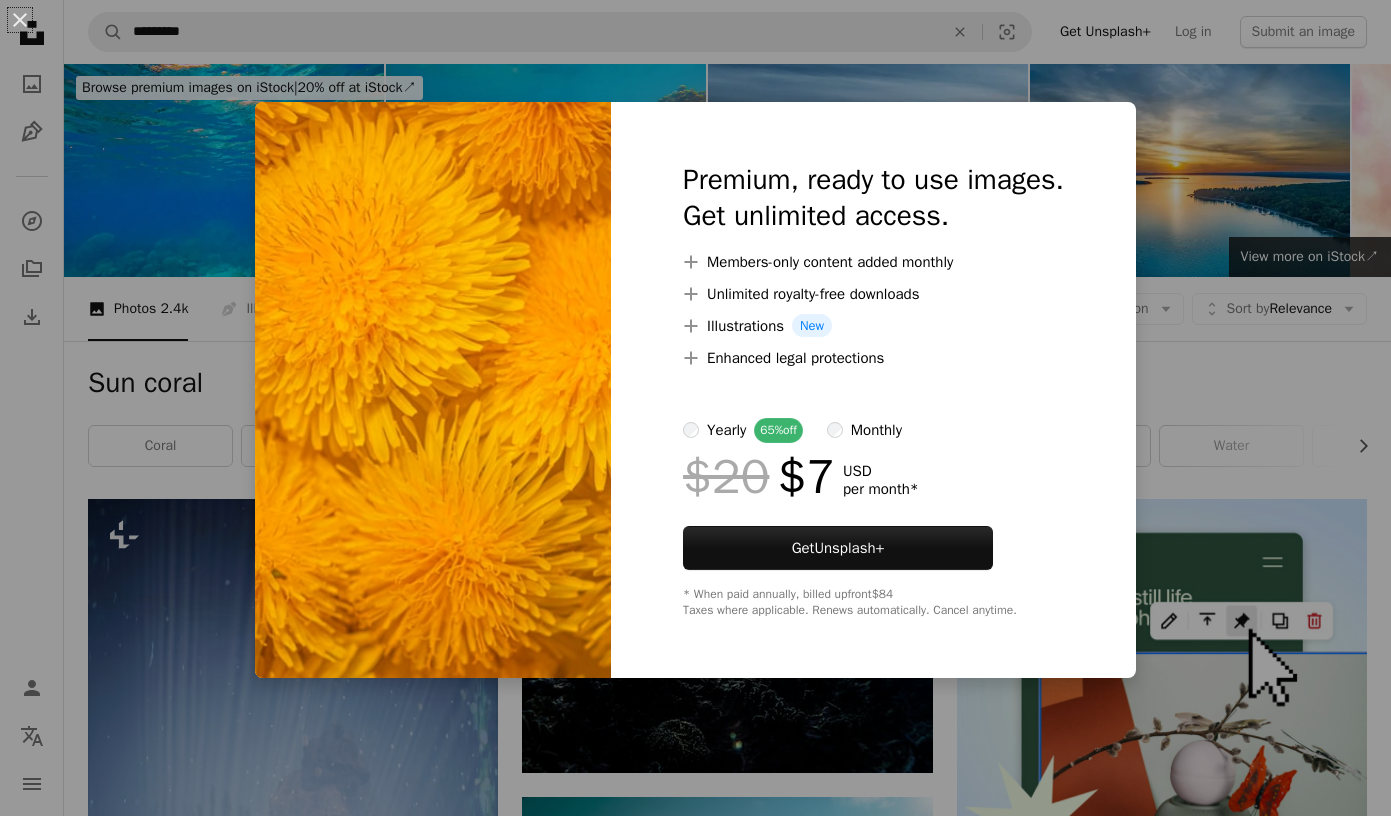 scroll, scrollTop: 15817, scrollLeft: 0, axis: vertical 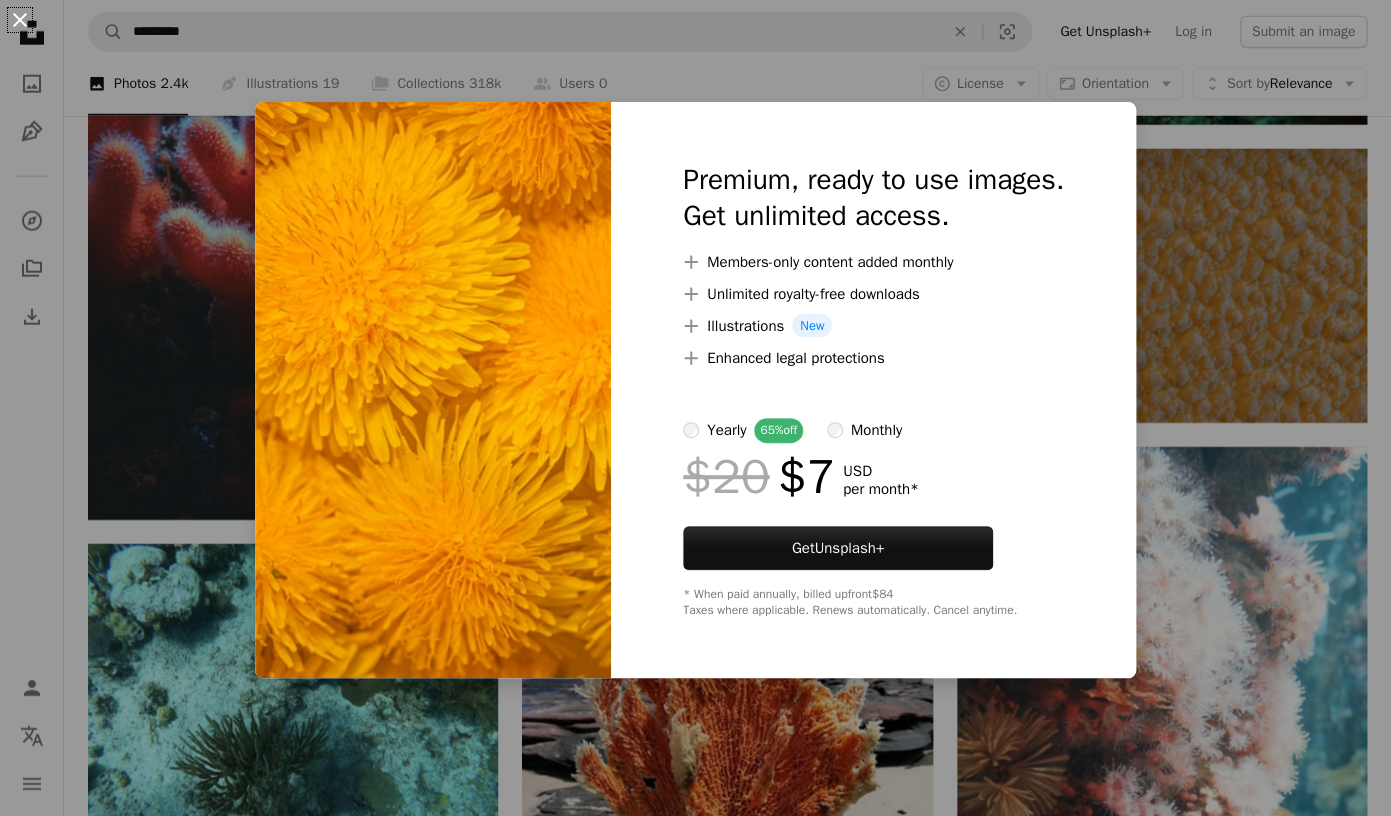 click on "An X shape" at bounding box center (20, 20) 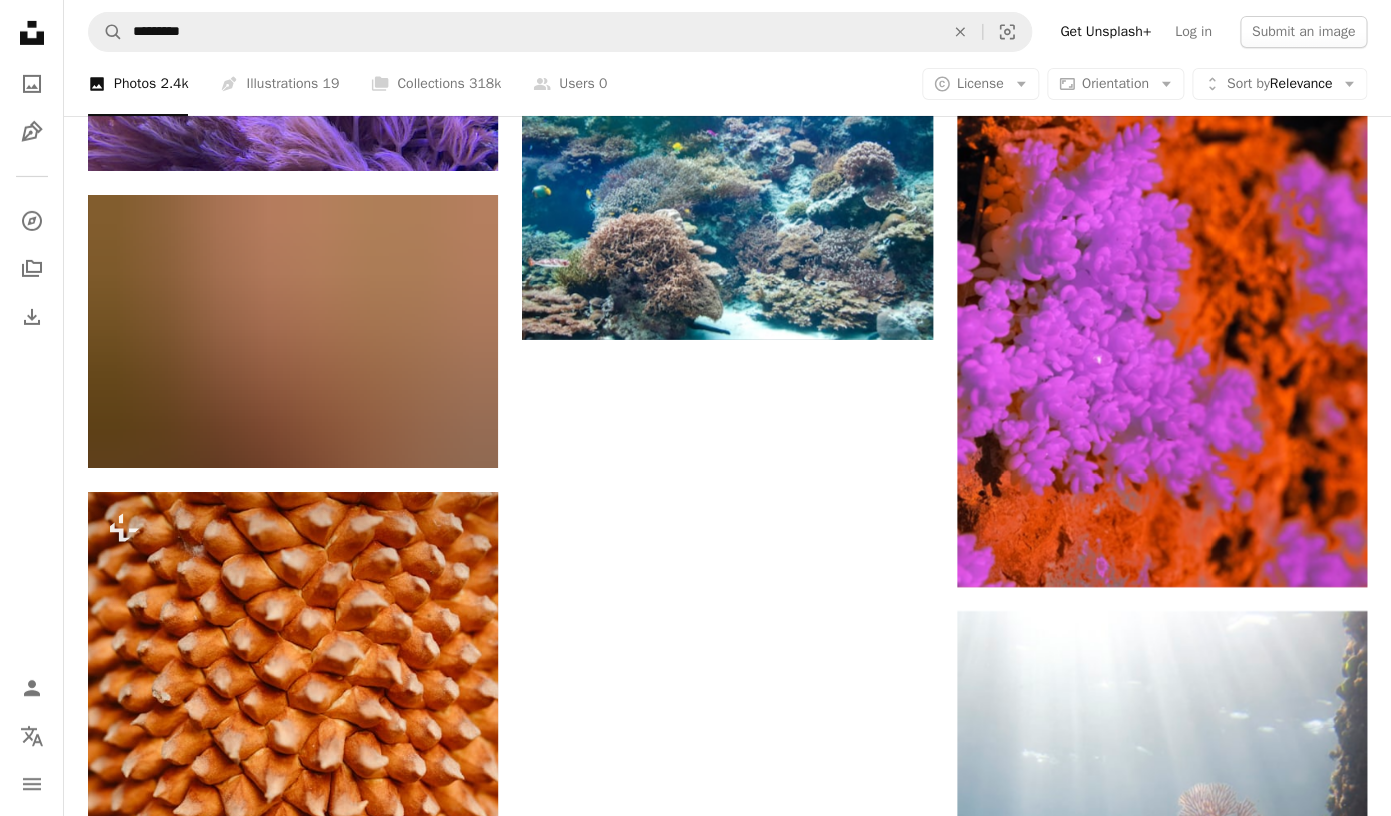 scroll, scrollTop: 19169, scrollLeft: 0, axis: vertical 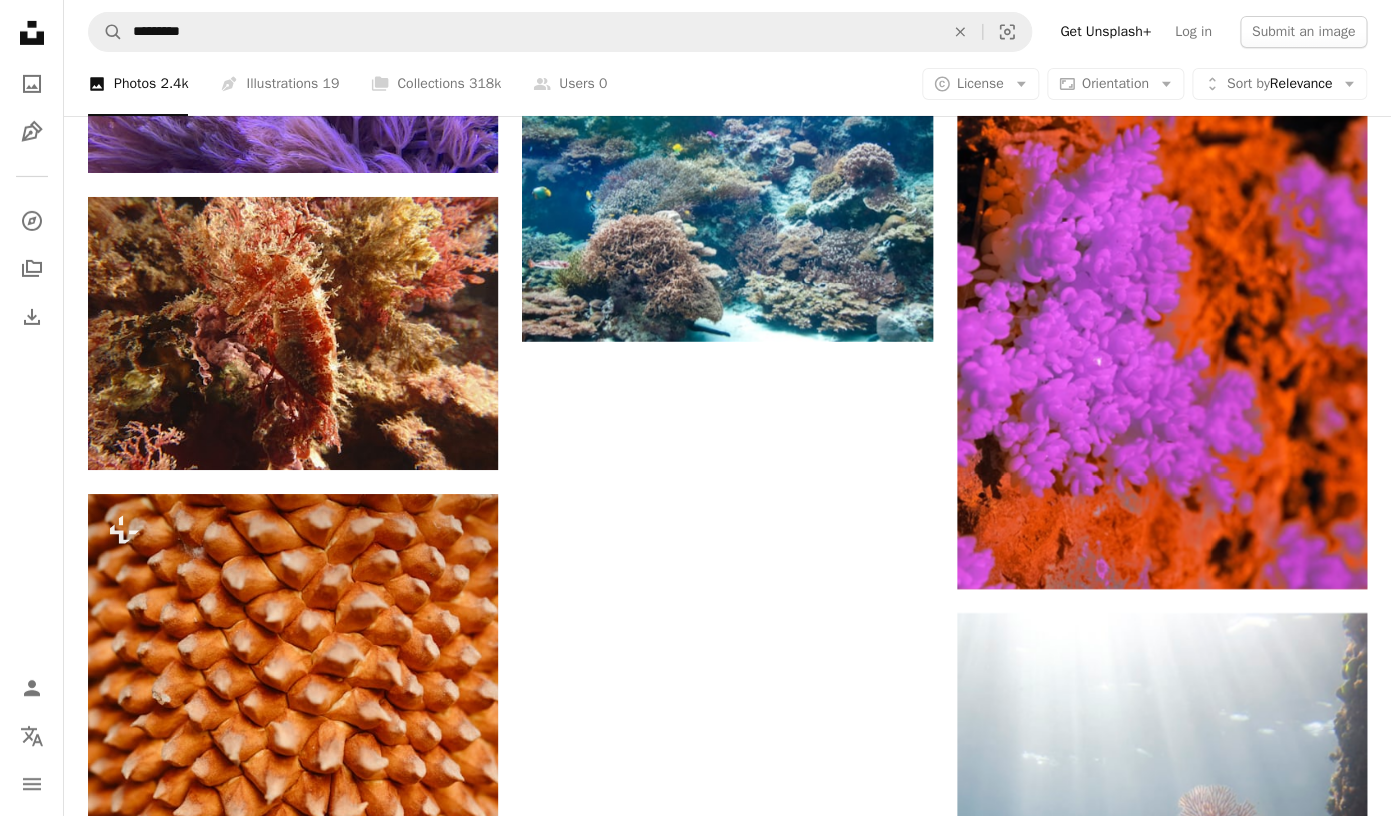 click at bounding box center (727, -1939) 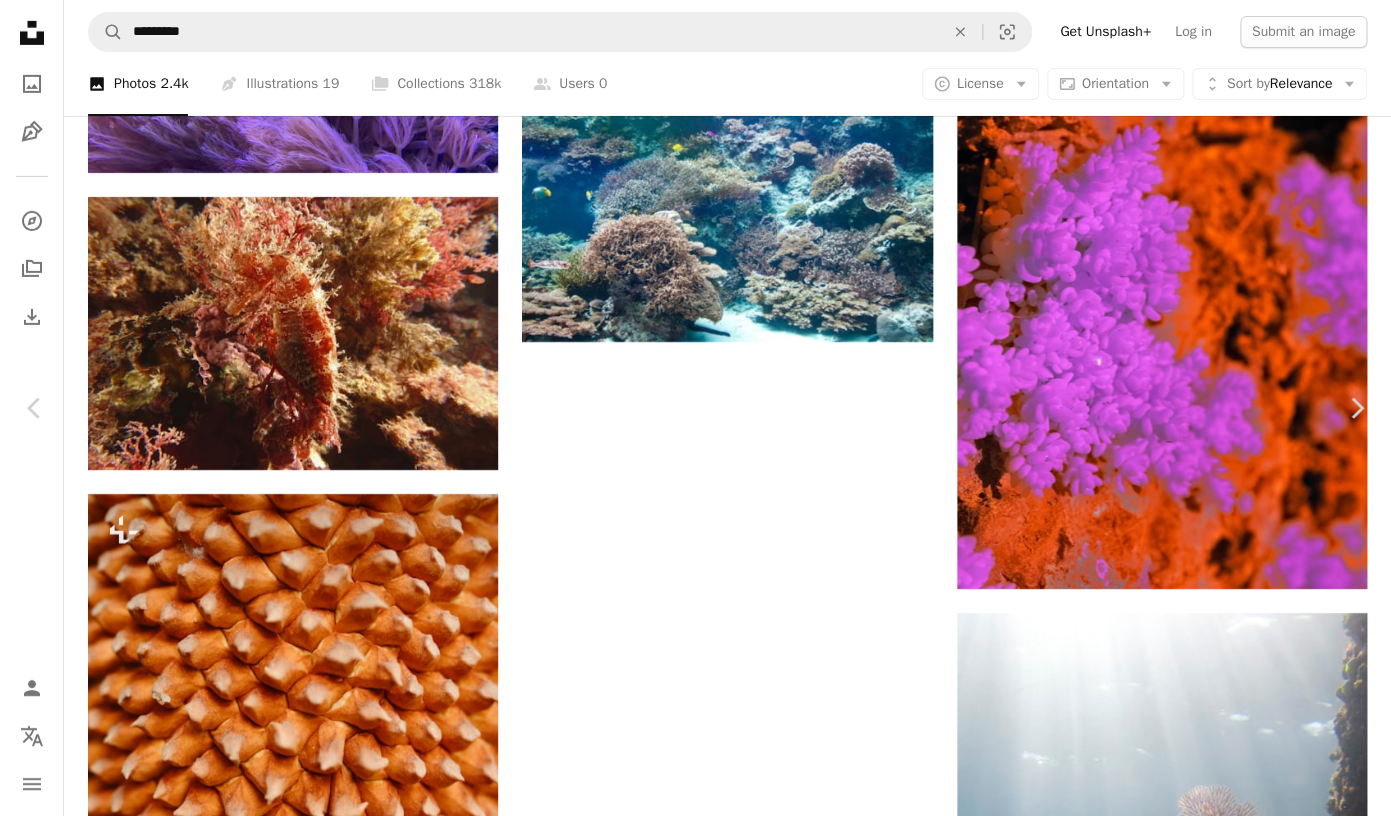 click on "An X shape" at bounding box center [20, 20] 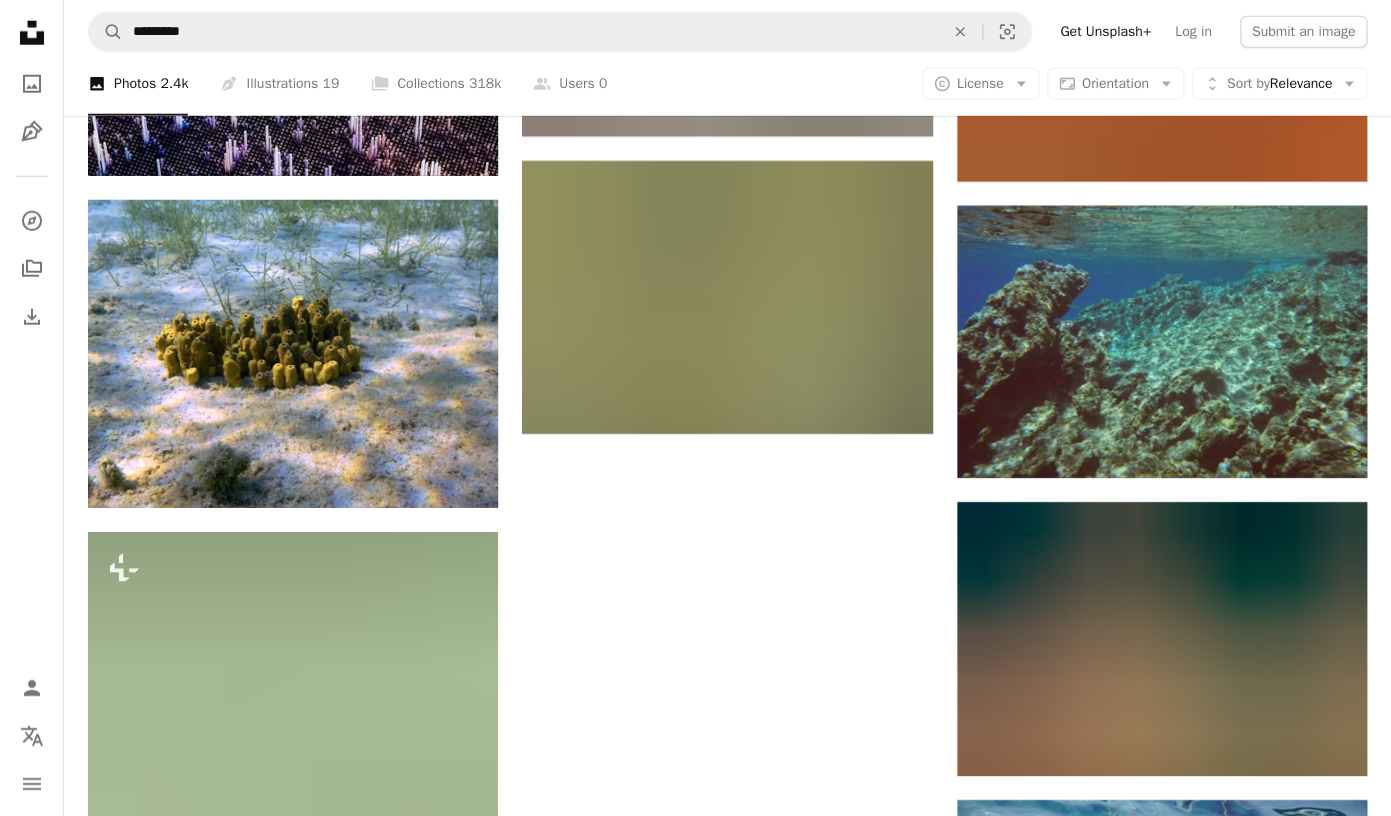 scroll, scrollTop: 21494, scrollLeft: 0, axis: vertical 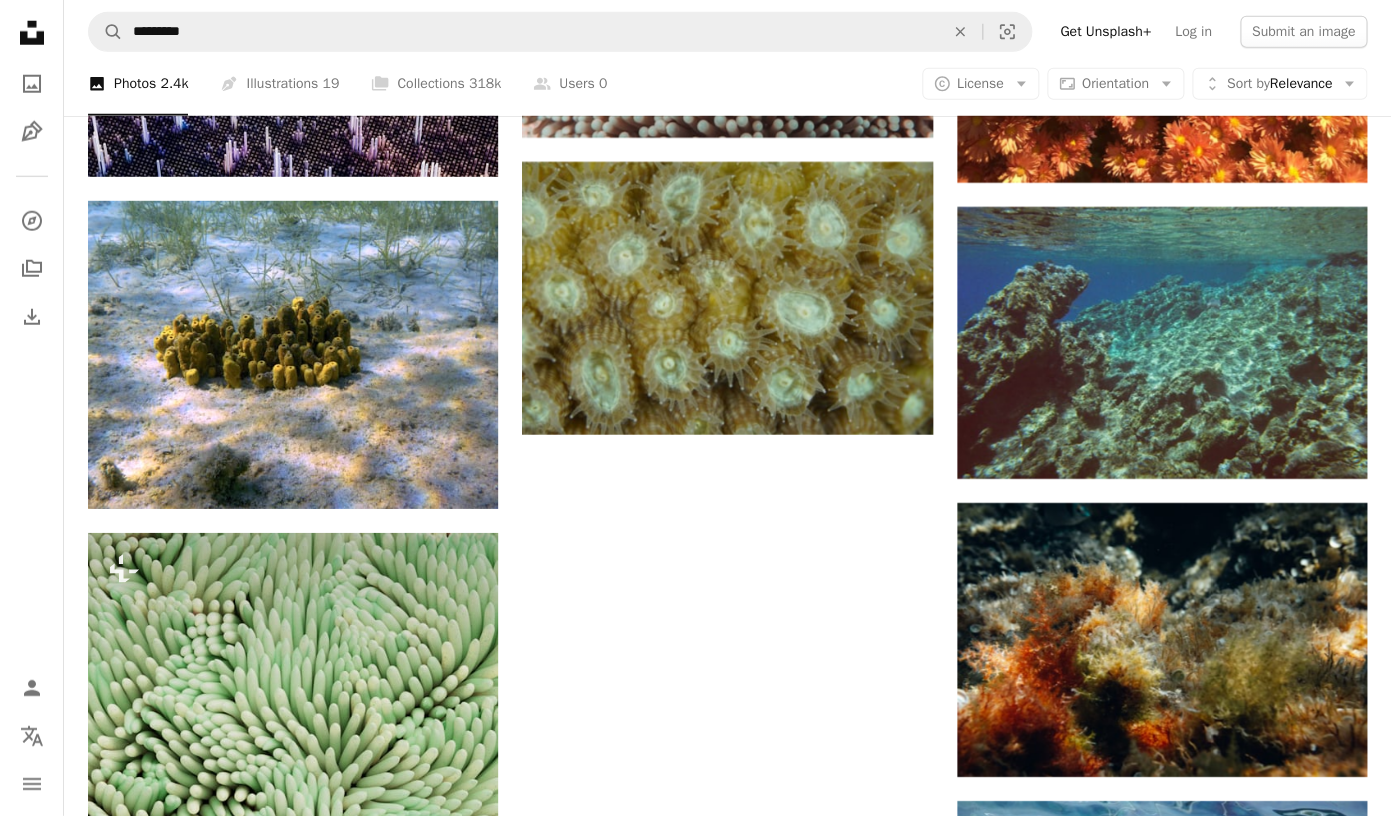 click at bounding box center (1162, -1348) 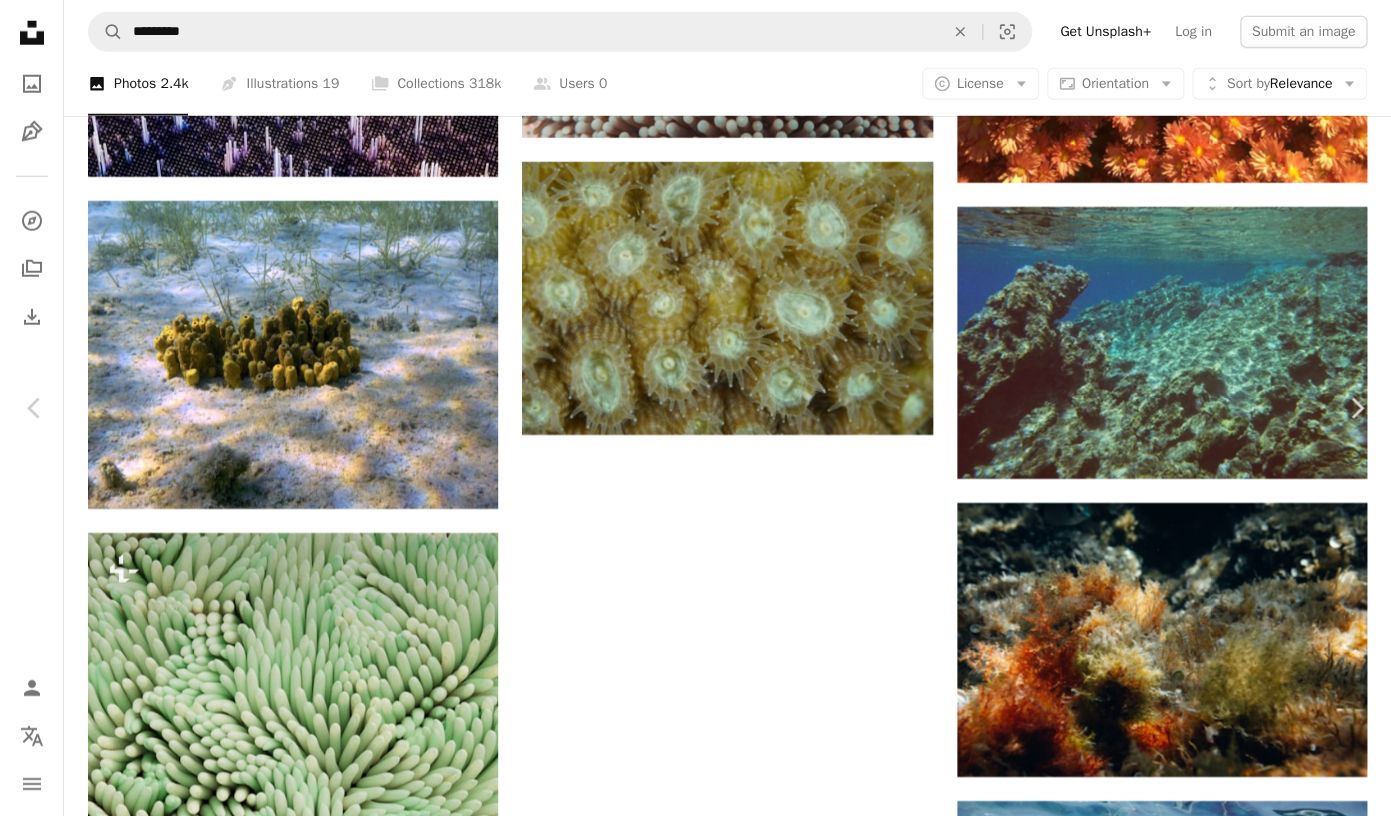 click at bounding box center (687, 2807) 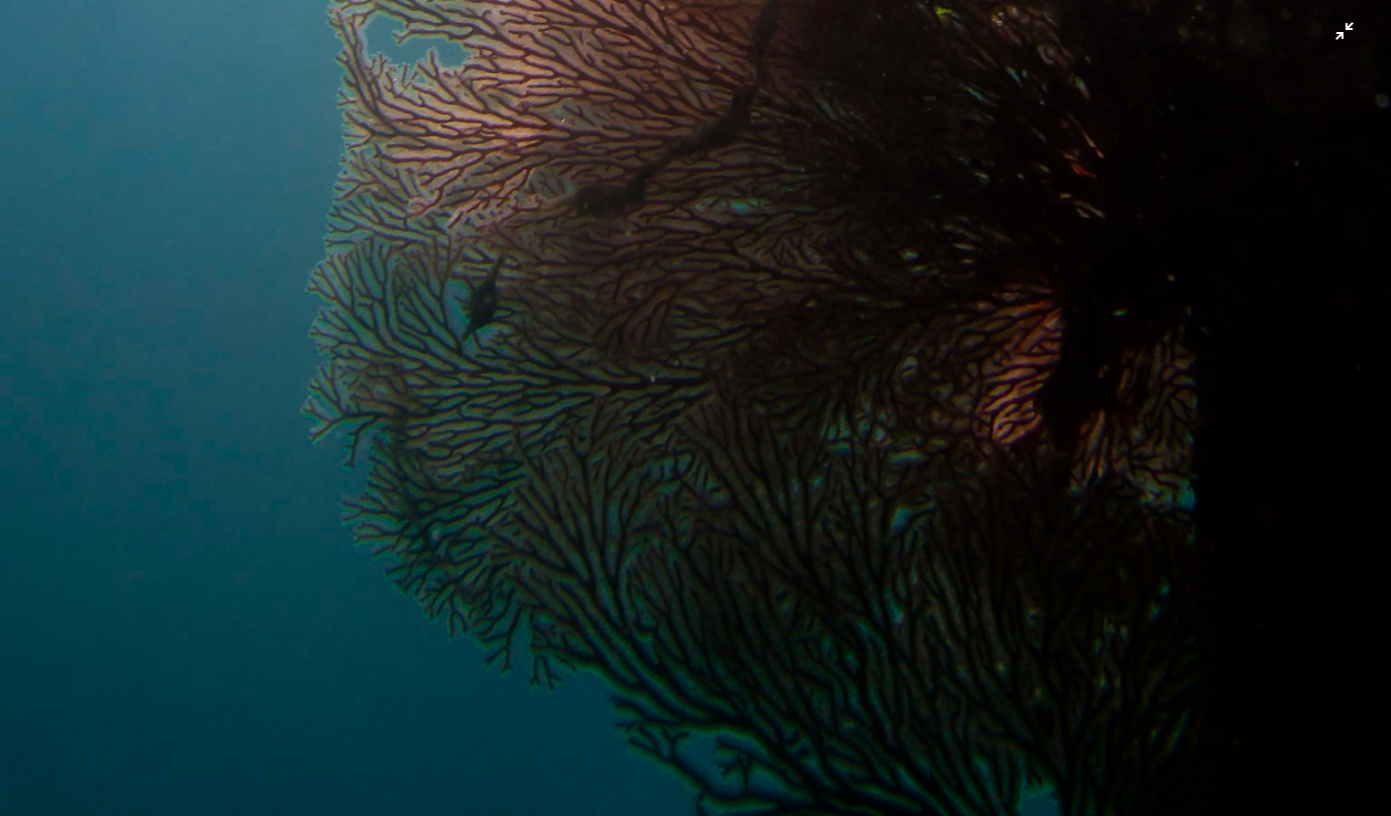 scroll, scrollTop: 1654, scrollLeft: 0, axis: vertical 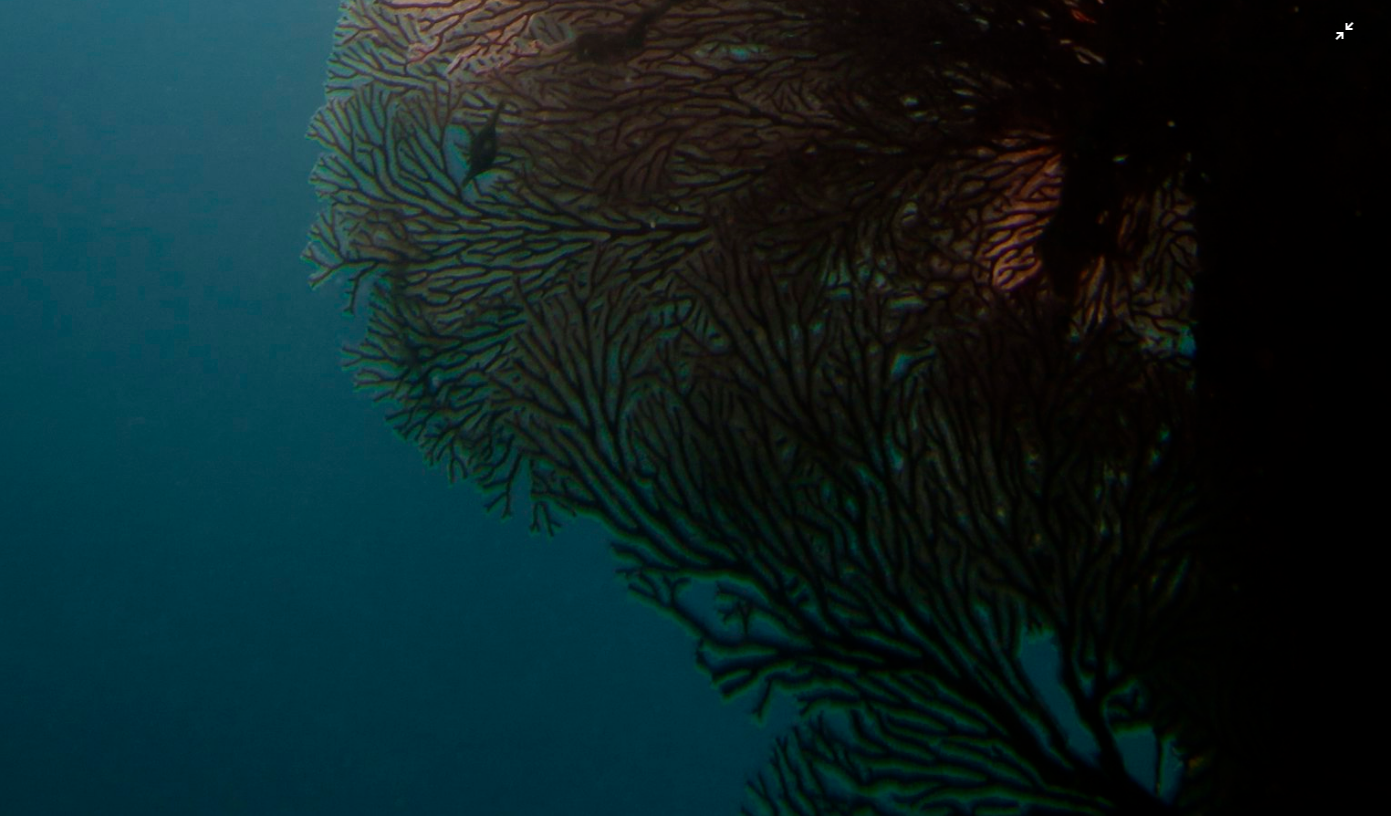 click at bounding box center (695, -419) 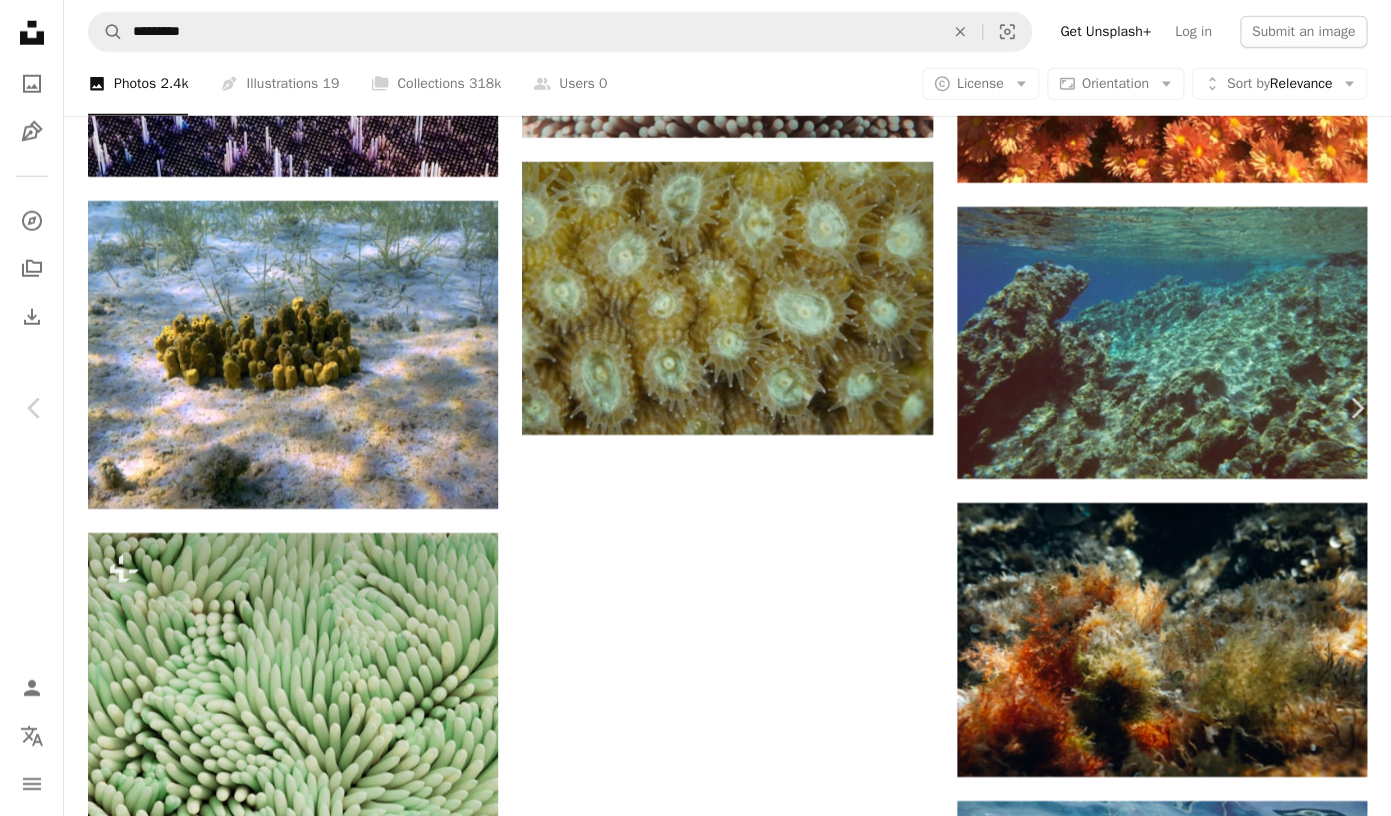 click on "An X shape" at bounding box center [20, 20] 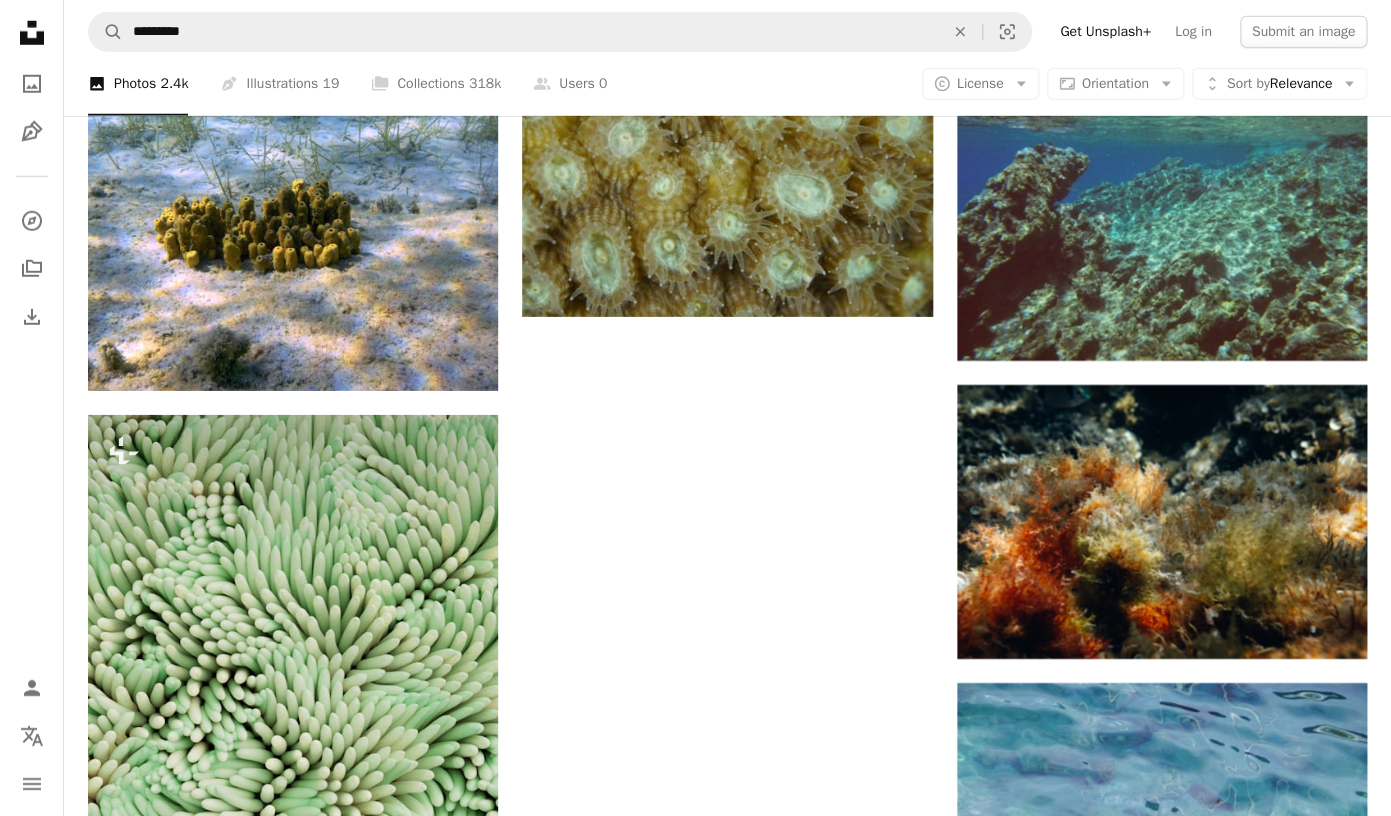 scroll, scrollTop: 21582, scrollLeft: 0, axis: vertical 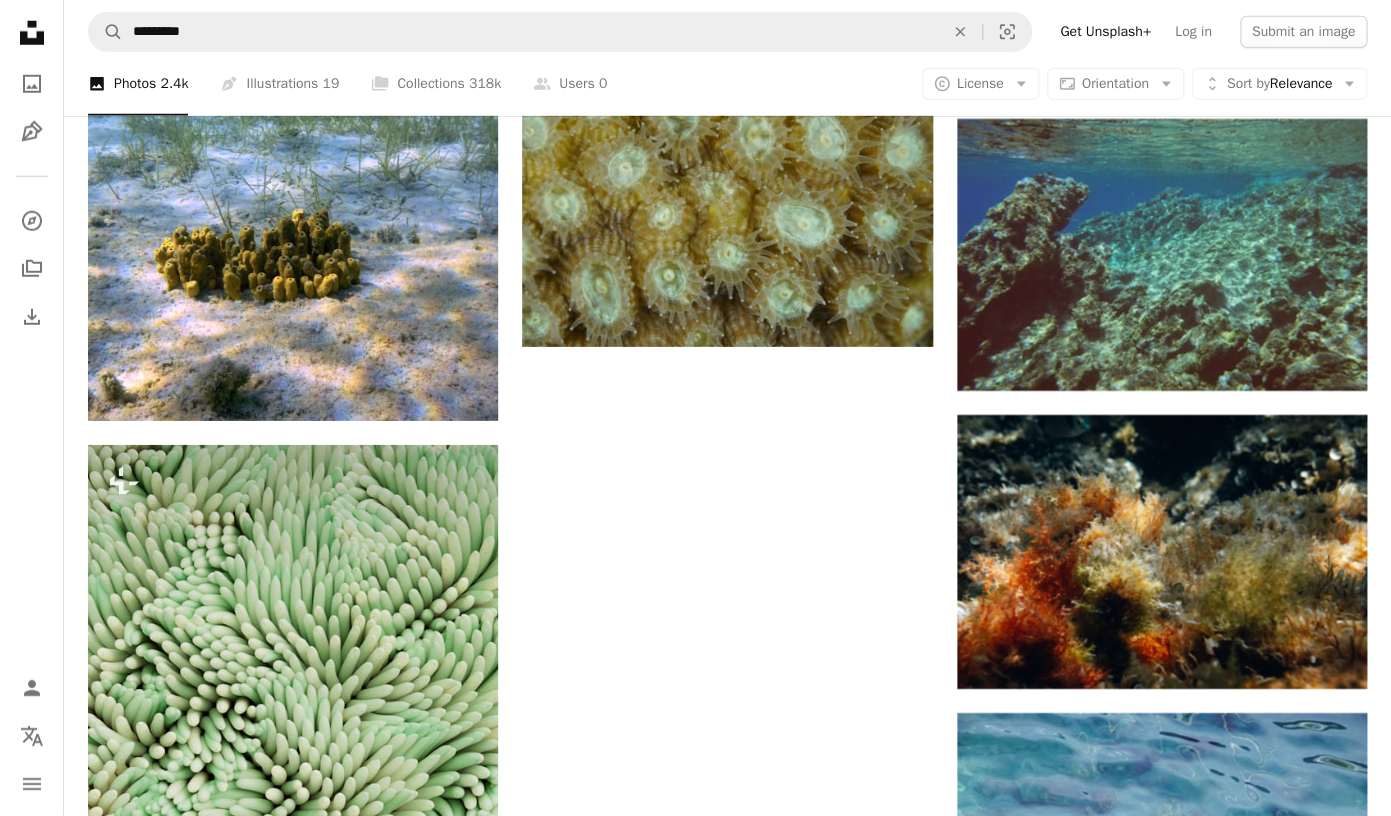 click at bounding box center [1162, -1436] 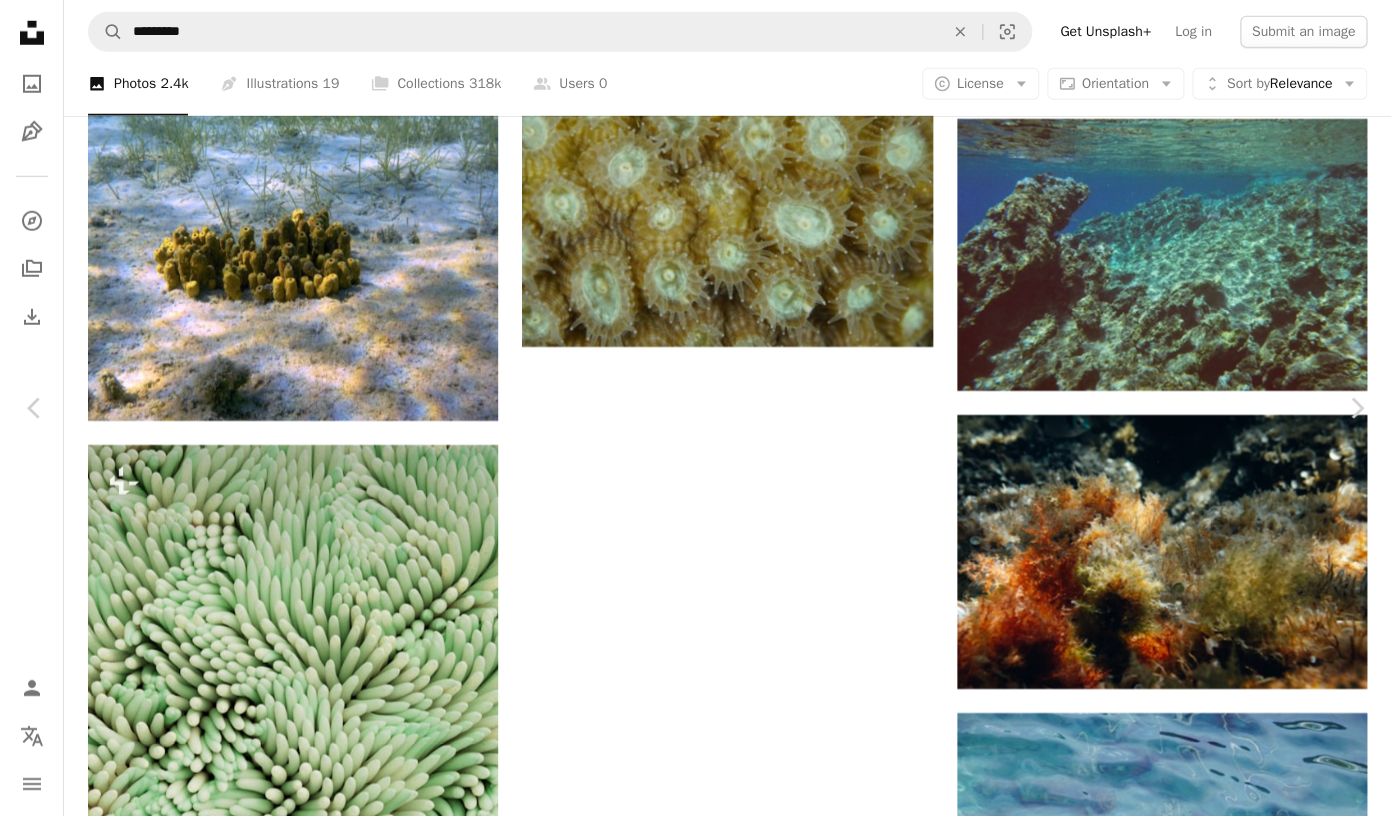click on "[FIRST] [LAST]" at bounding box center [180, 2350] 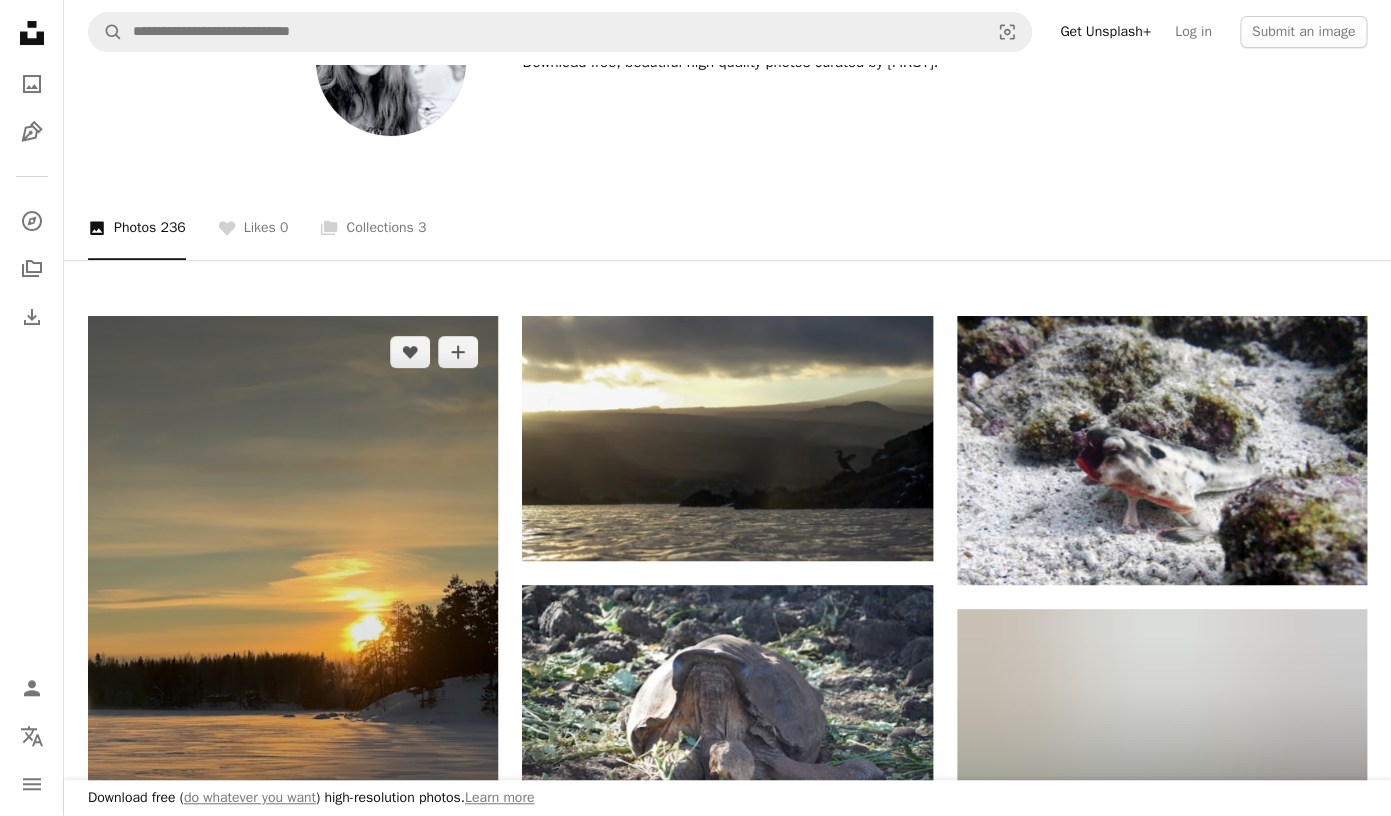 scroll, scrollTop: 133, scrollLeft: 0, axis: vertical 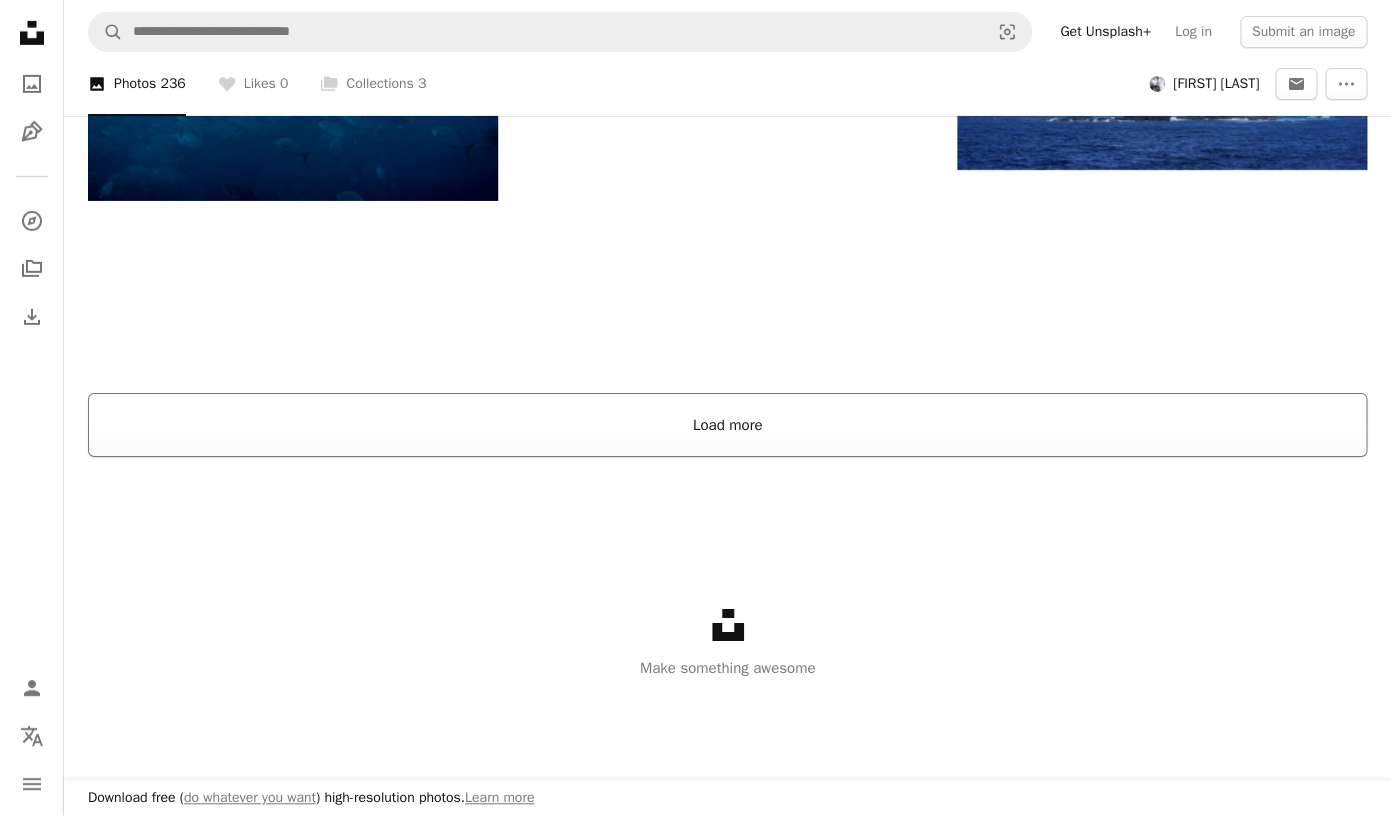 click on "Load more" at bounding box center (727, 425) 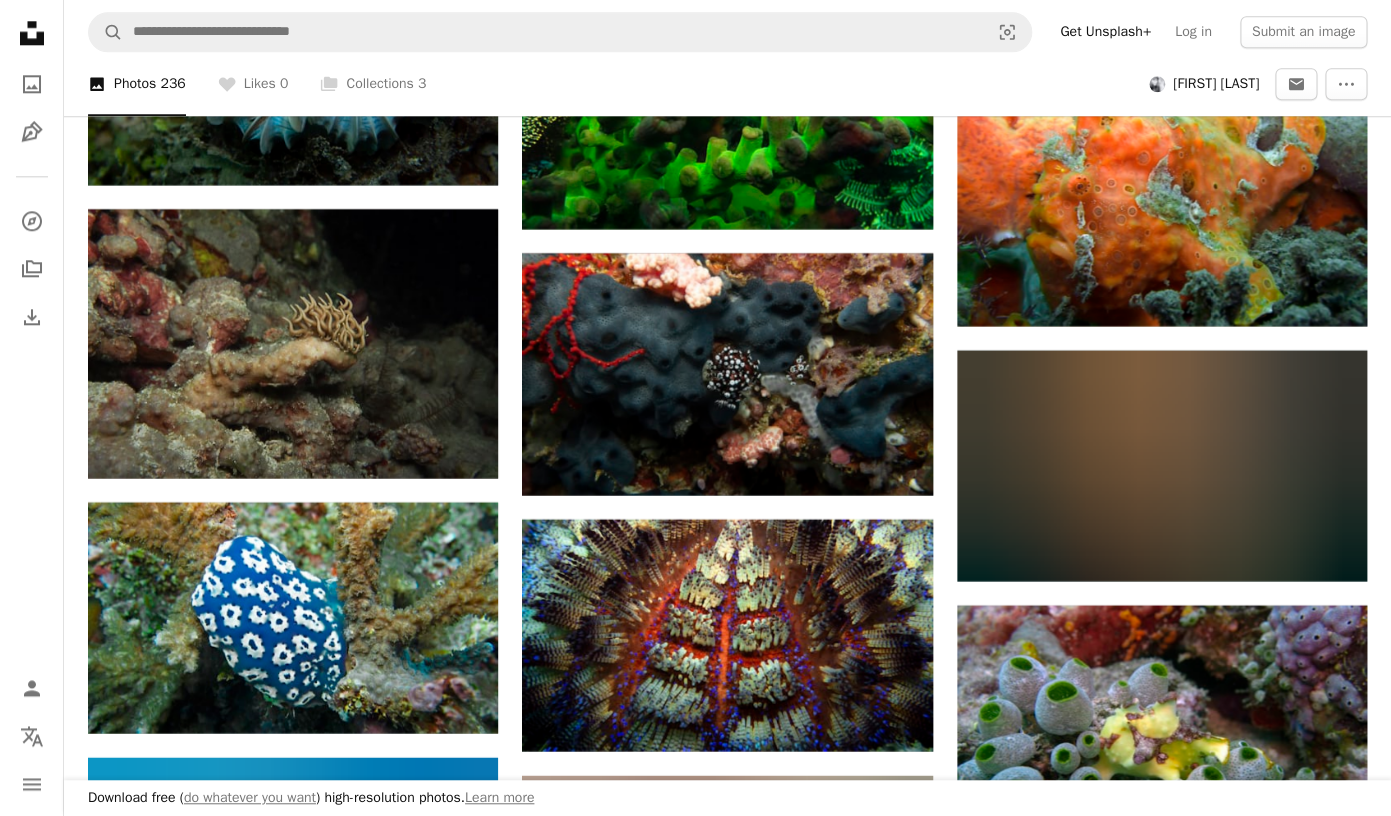 scroll, scrollTop: 9522, scrollLeft: 0, axis: vertical 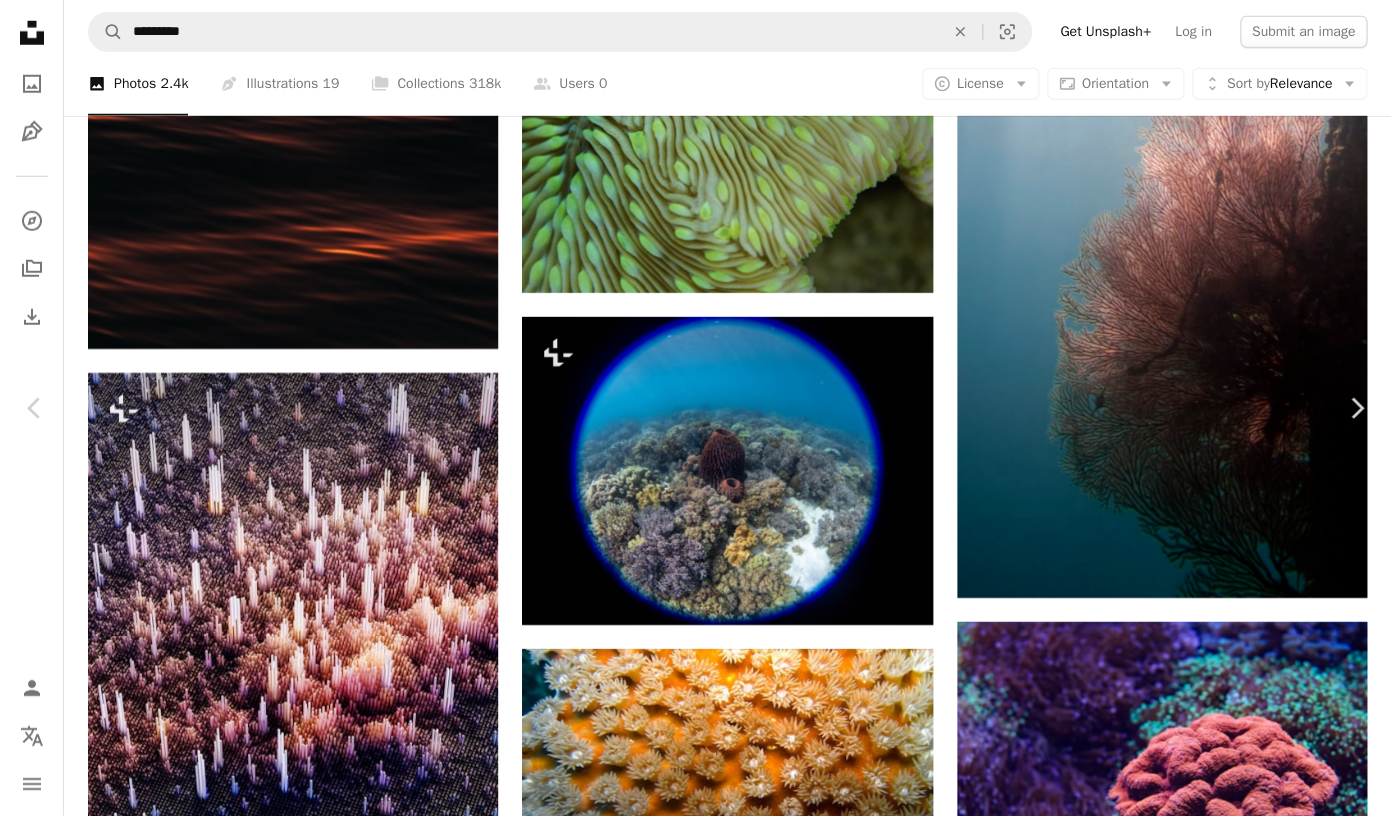 click on "An X shape" at bounding box center [20, 20] 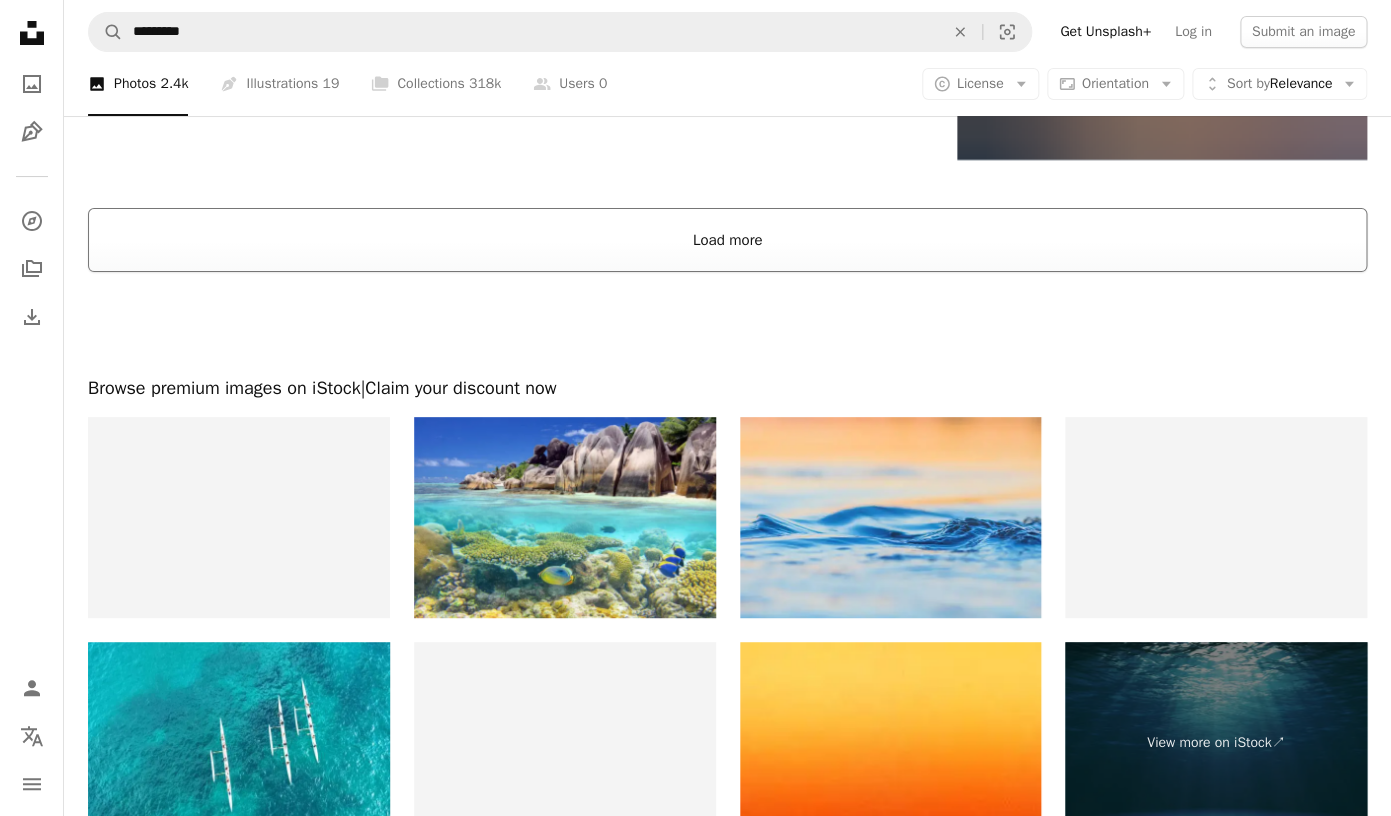 scroll, scrollTop: 25041, scrollLeft: 0, axis: vertical 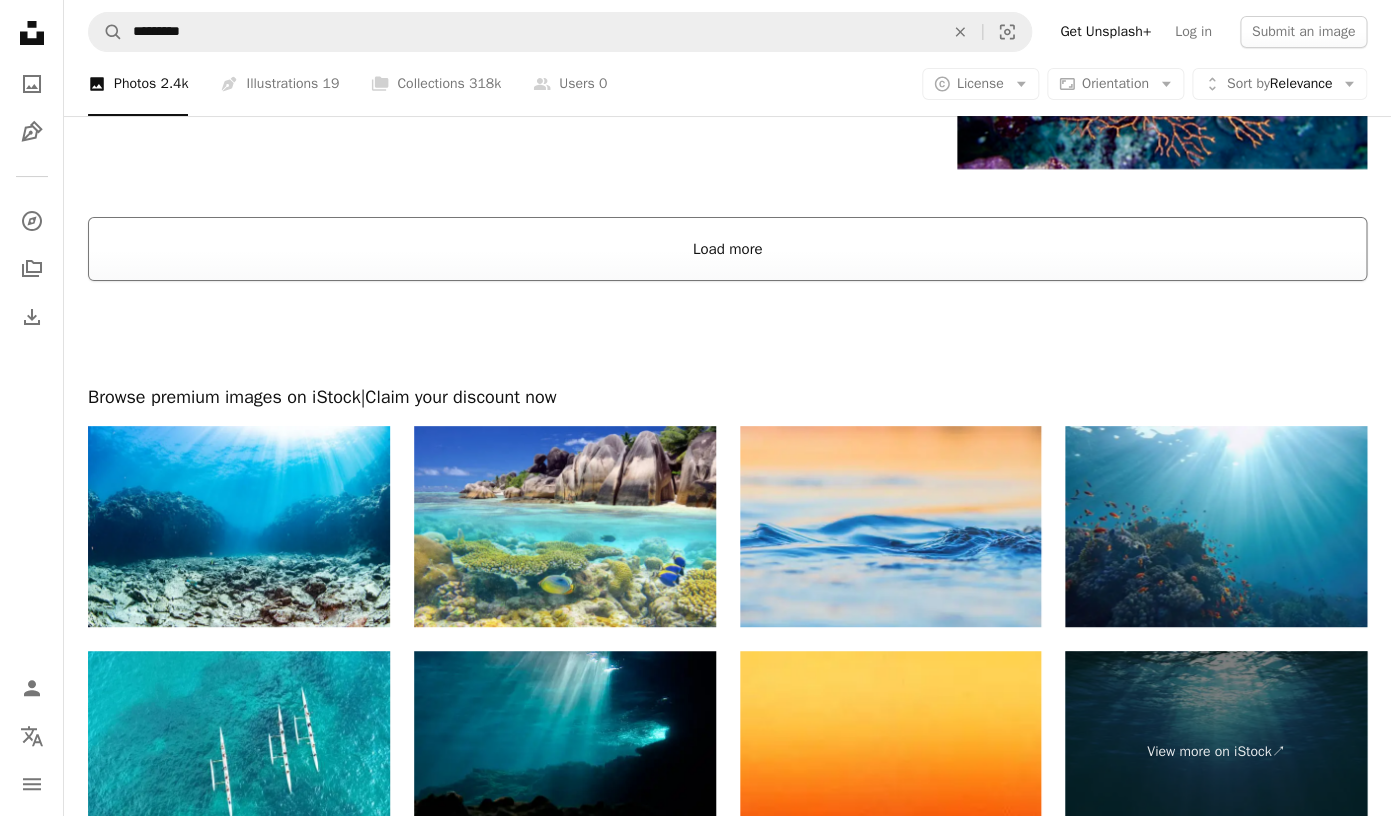 click on "Load more" at bounding box center (727, 249) 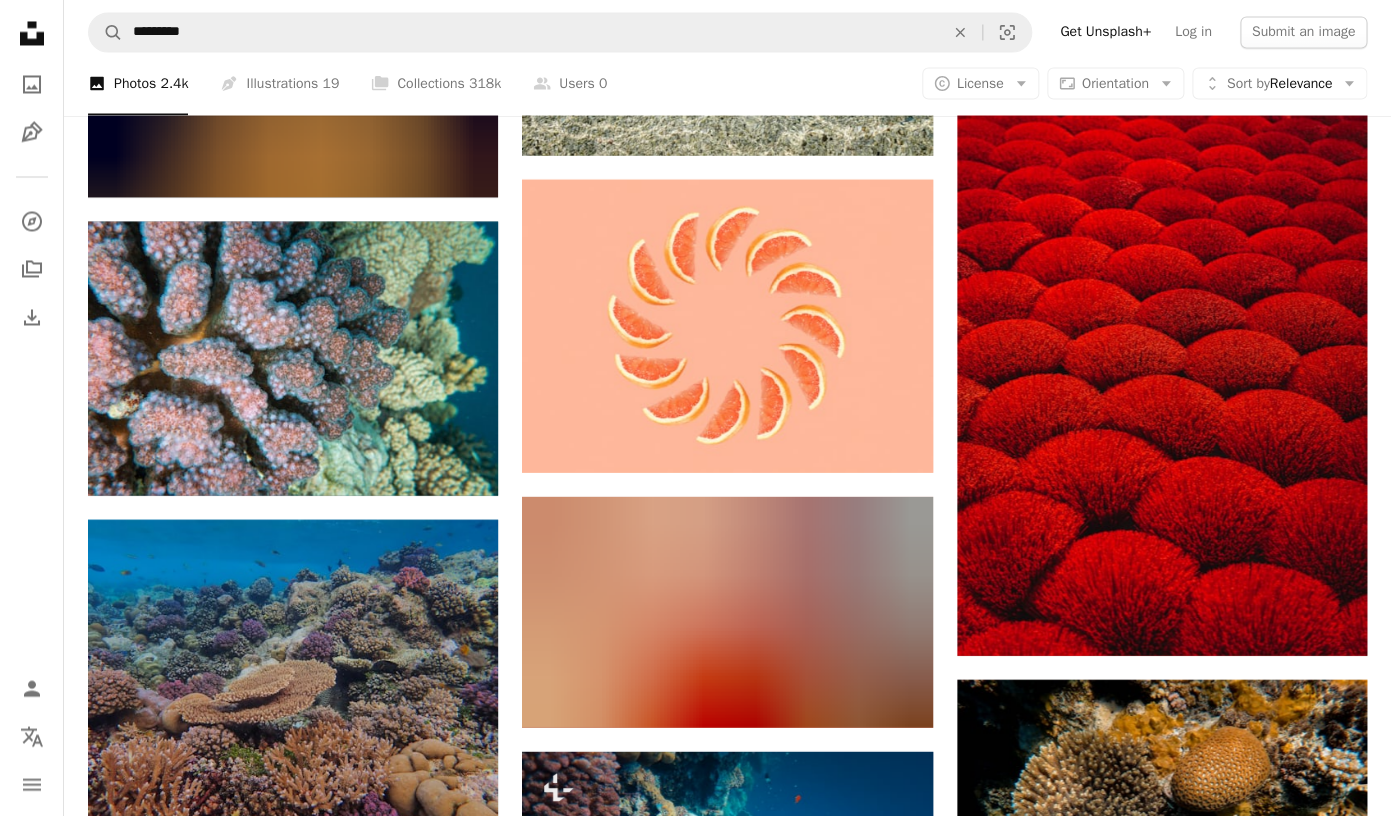 scroll, scrollTop: 32215, scrollLeft: 0, axis: vertical 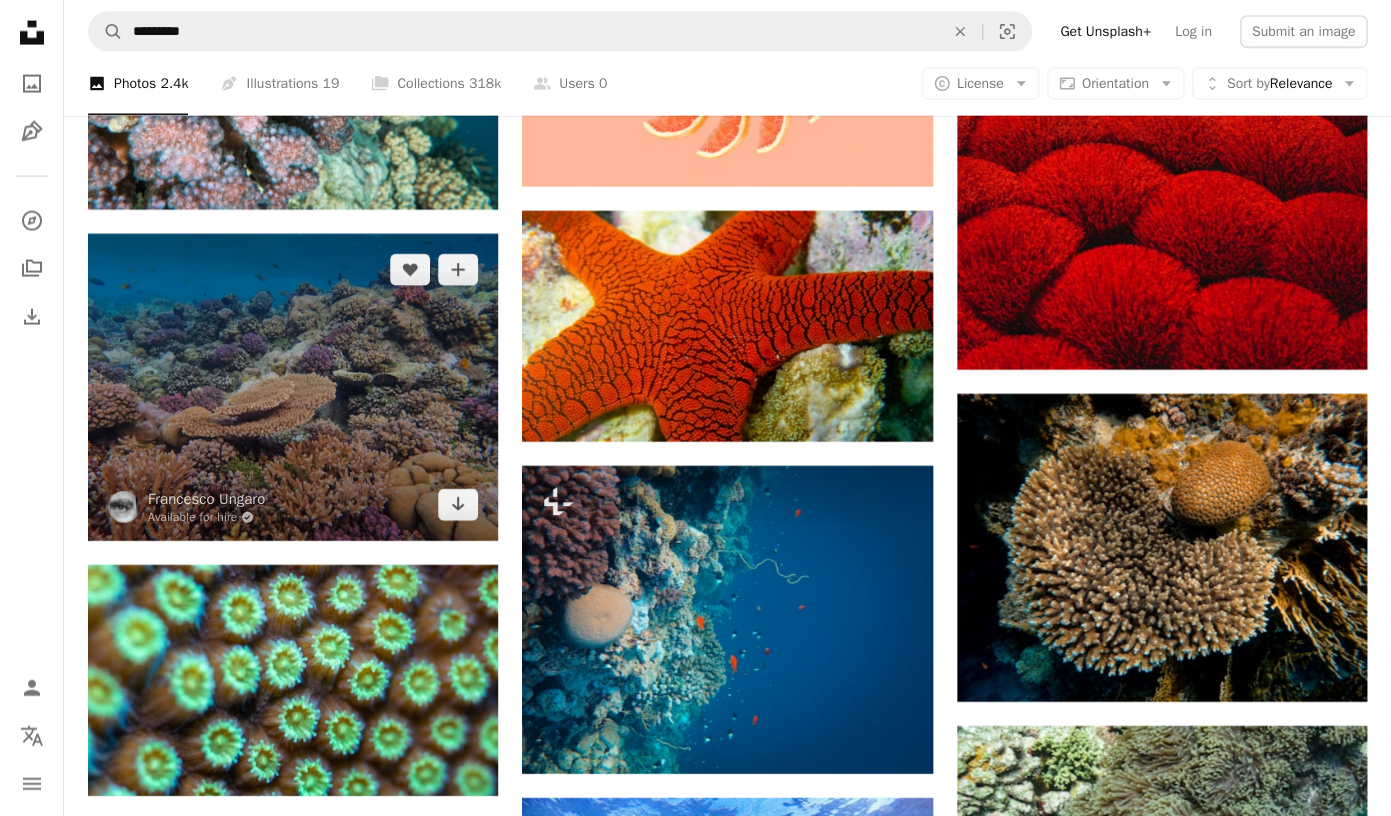 click at bounding box center [293, 388] 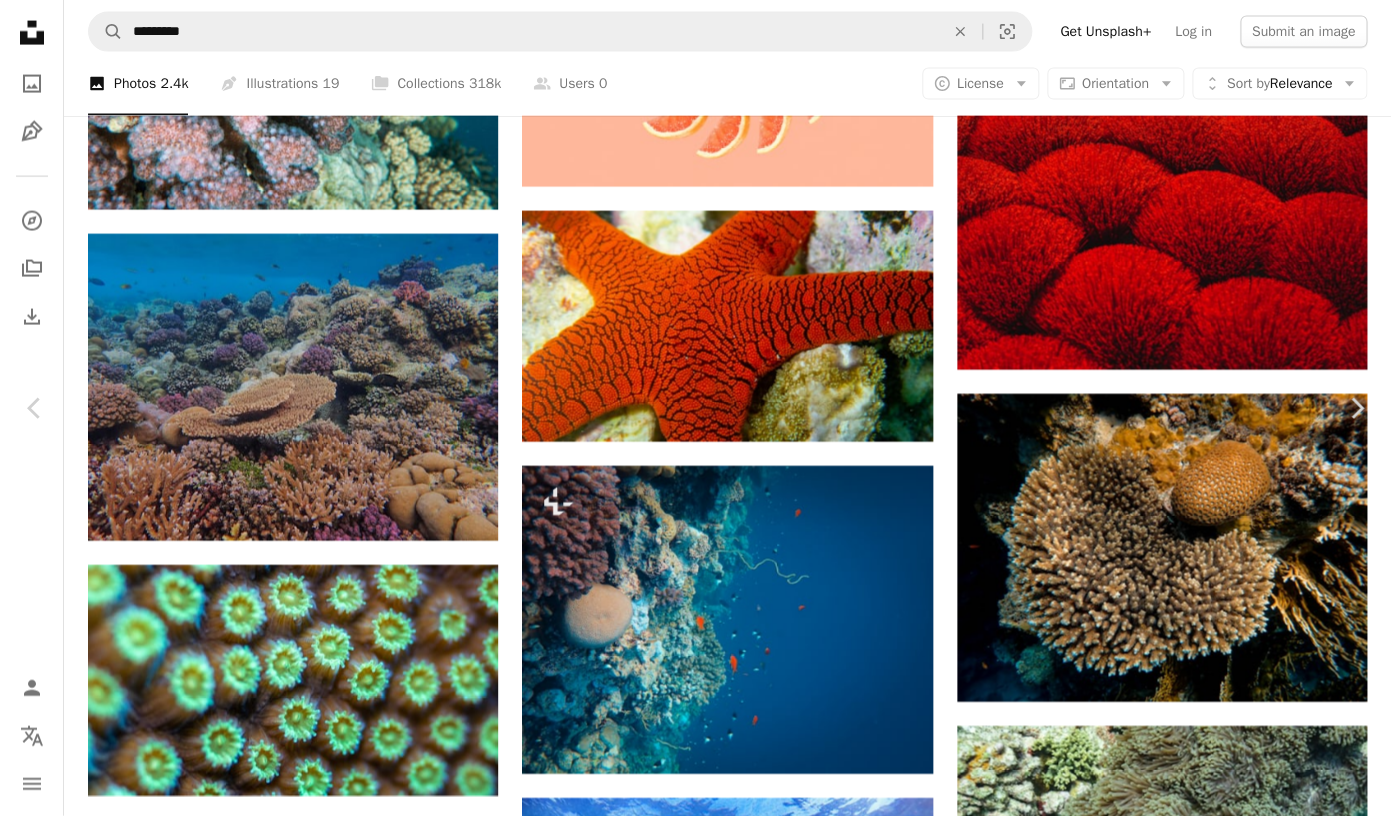 click on "An X shape" at bounding box center [20, 20] 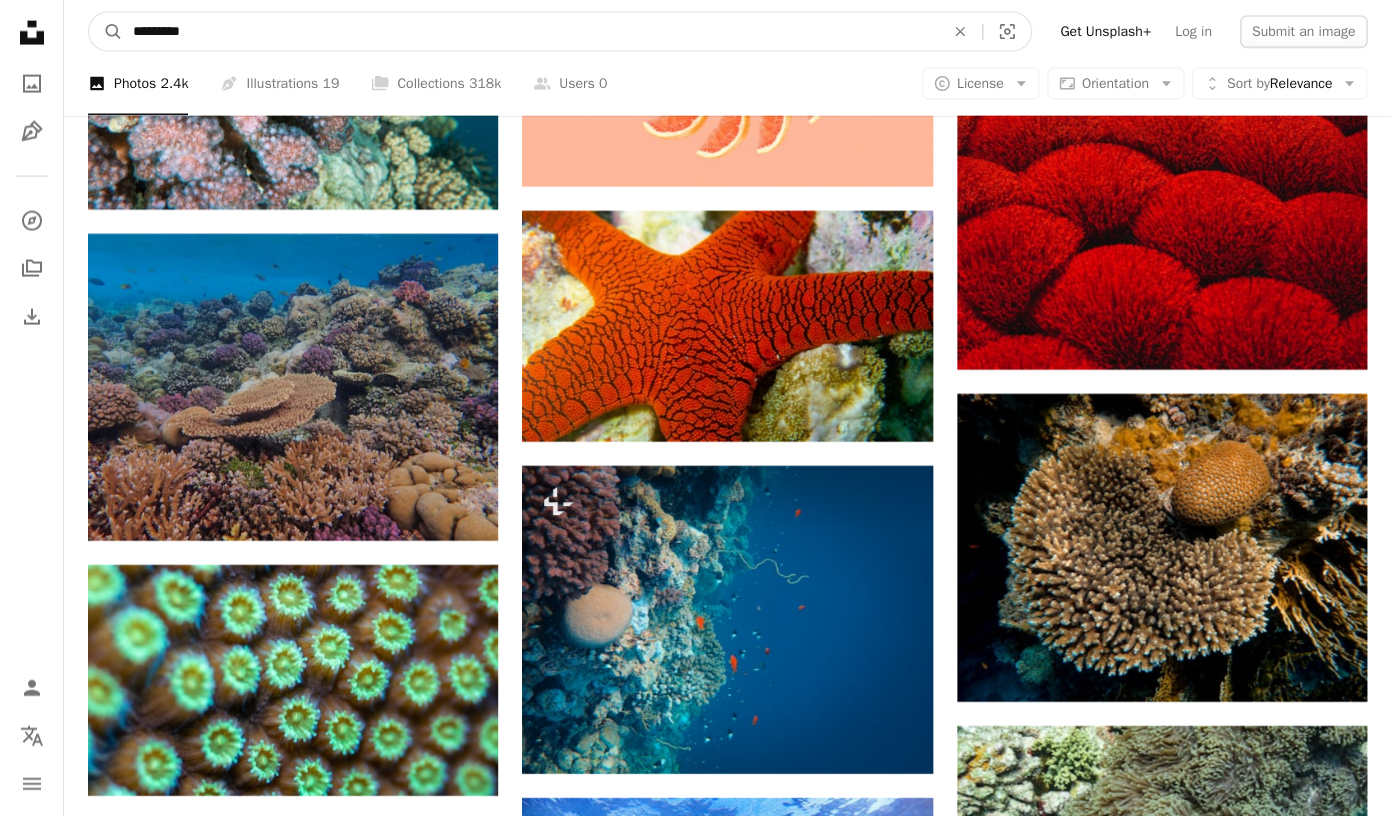 drag, startPoint x: 165, startPoint y: 35, endPoint x: 105, endPoint y: 35, distance: 60 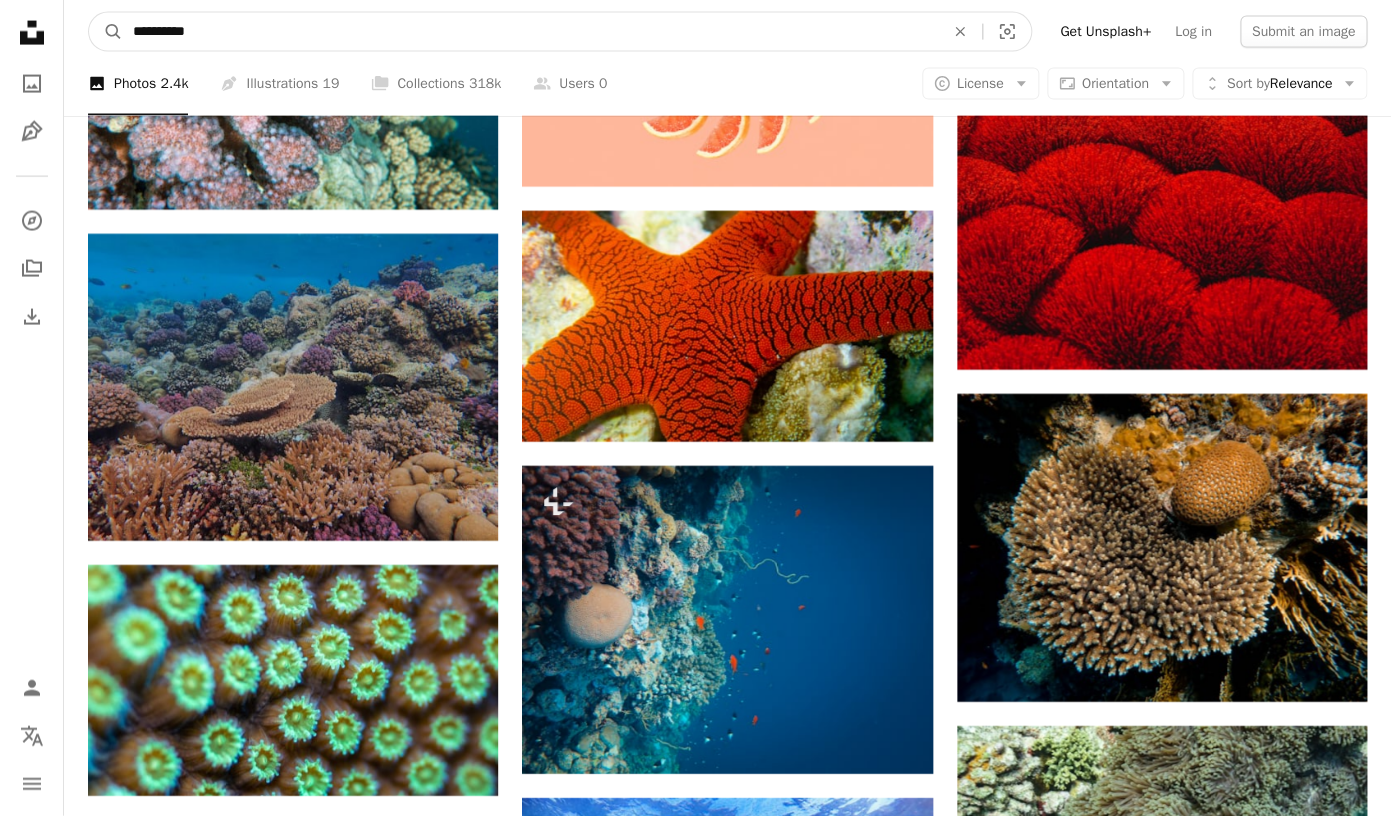 click on "**********" at bounding box center [530, 32] 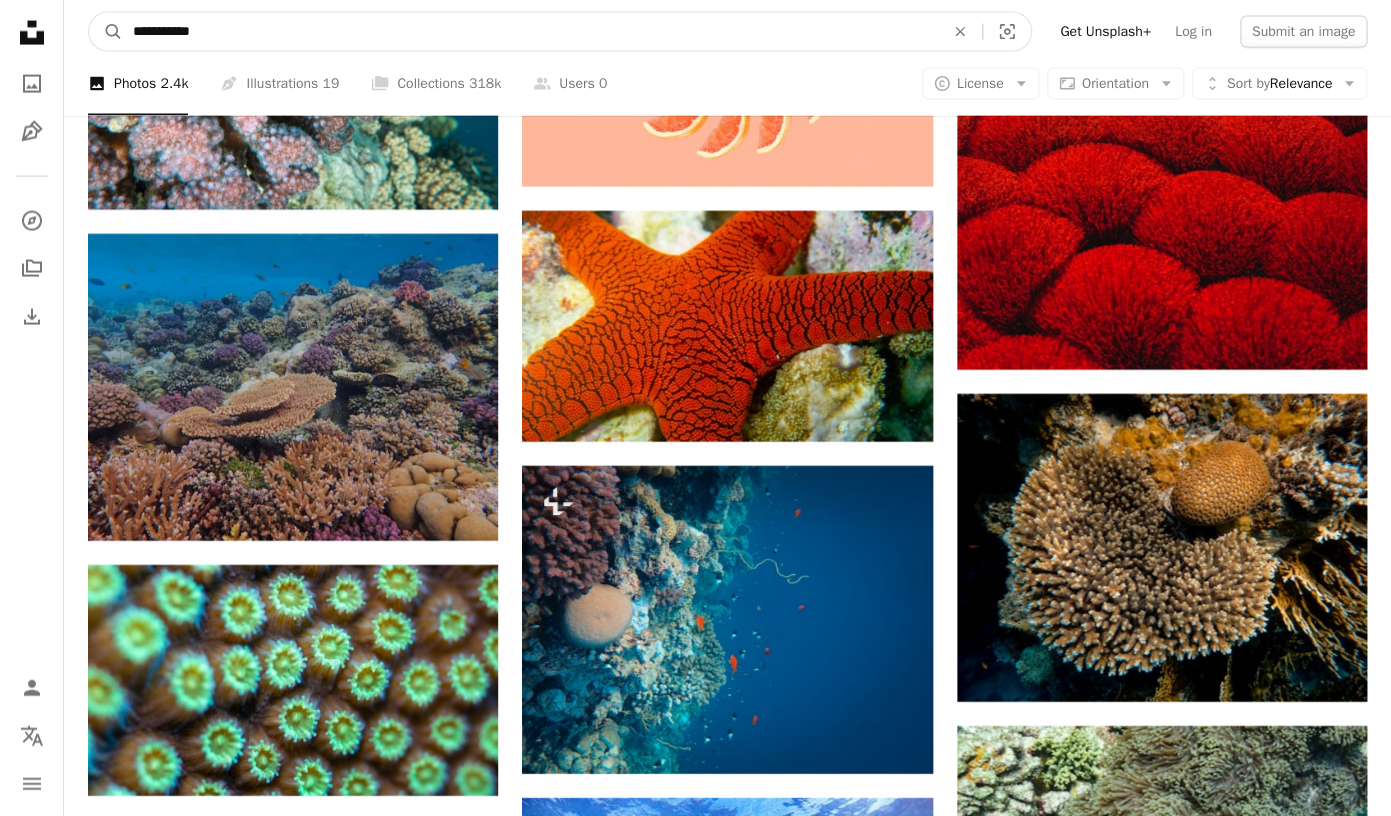 type on "**********" 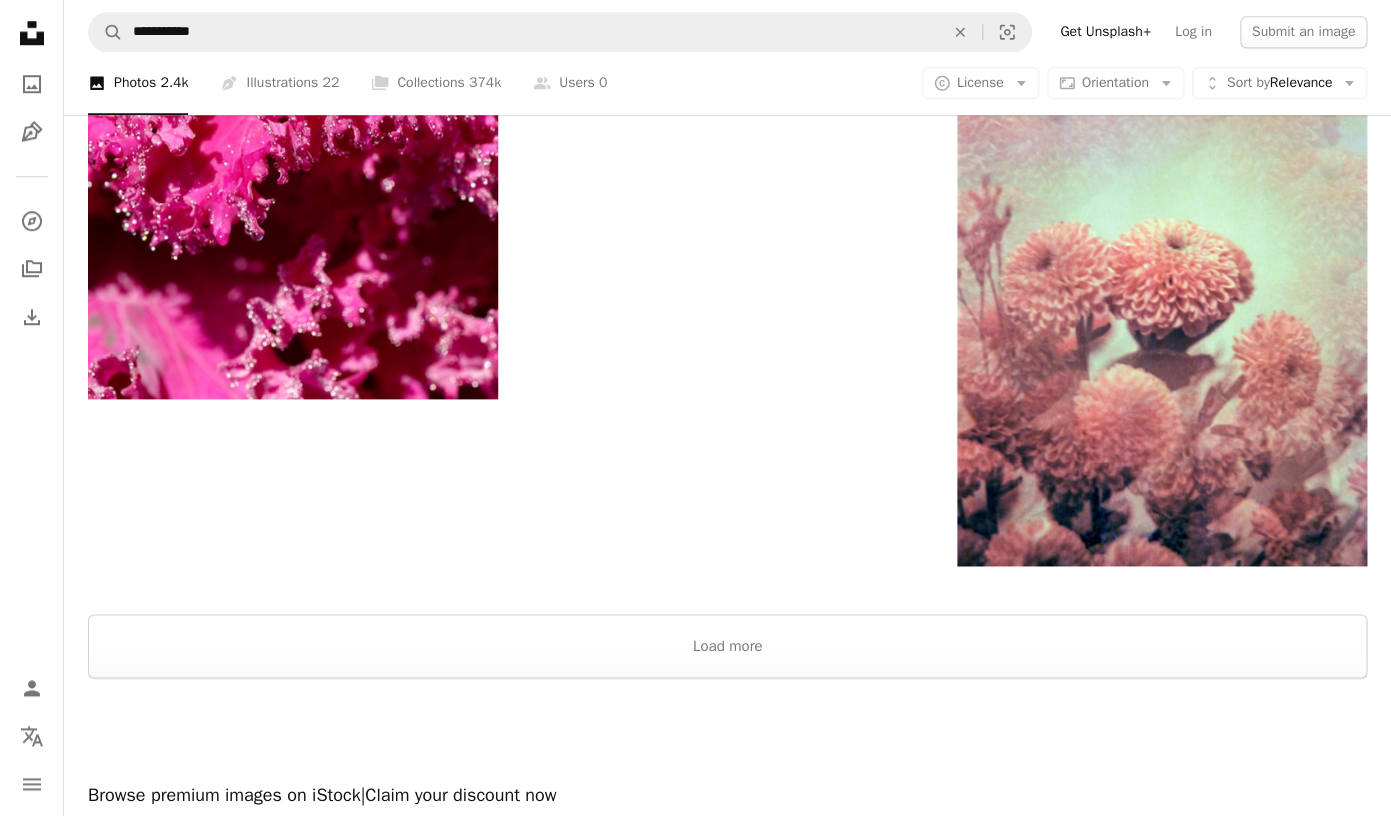 scroll, scrollTop: 3383, scrollLeft: 0, axis: vertical 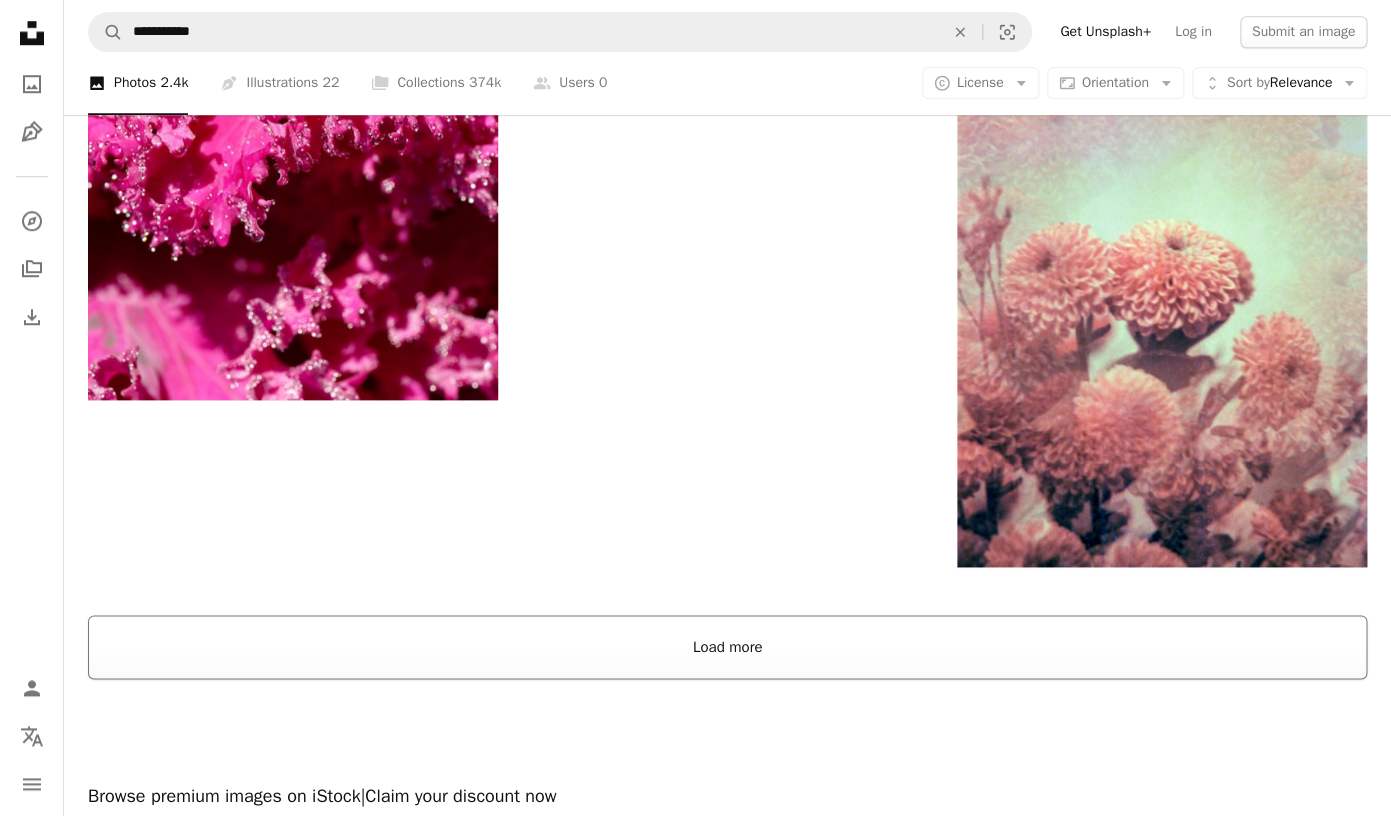 click on "Load more" at bounding box center (727, 647) 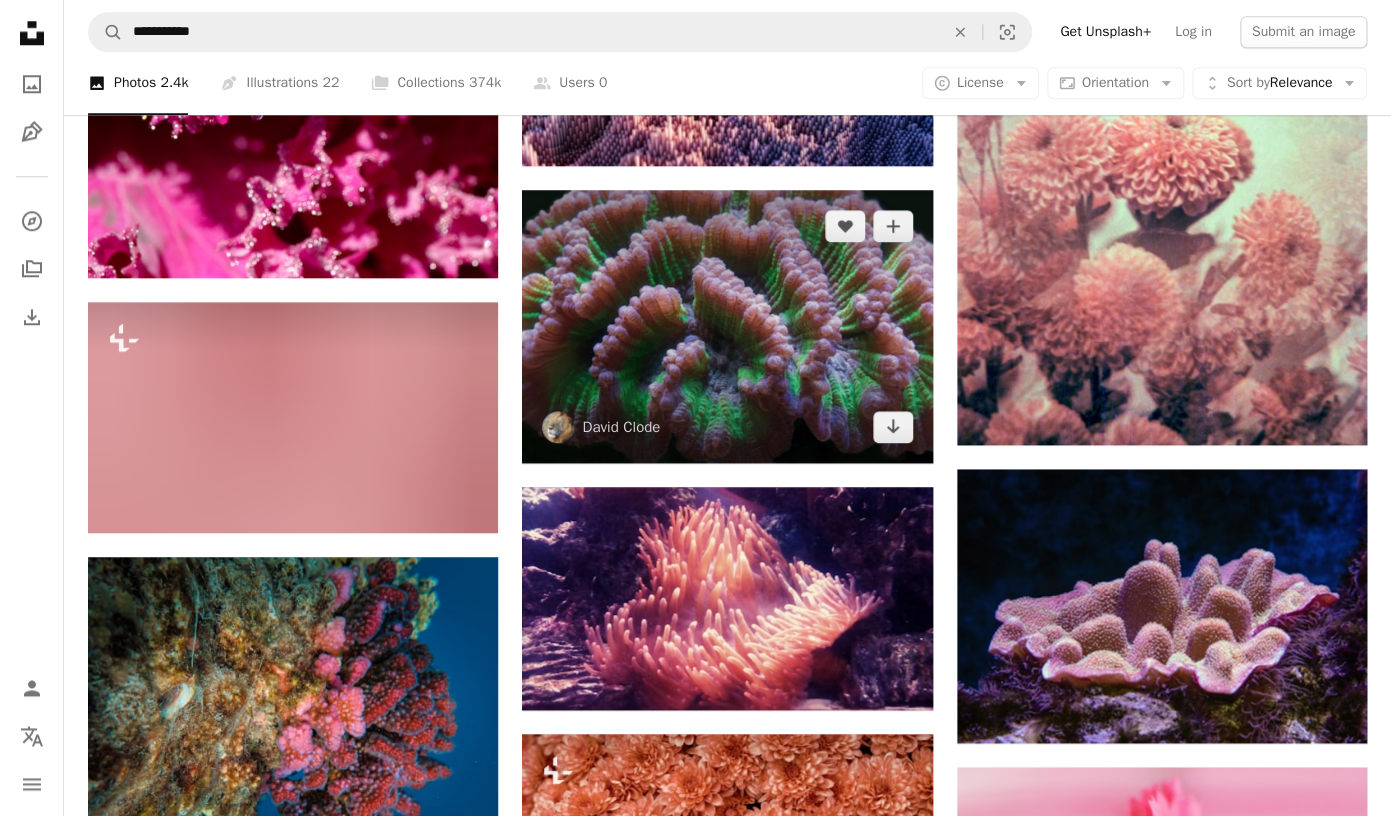 scroll, scrollTop: 3521, scrollLeft: 0, axis: vertical 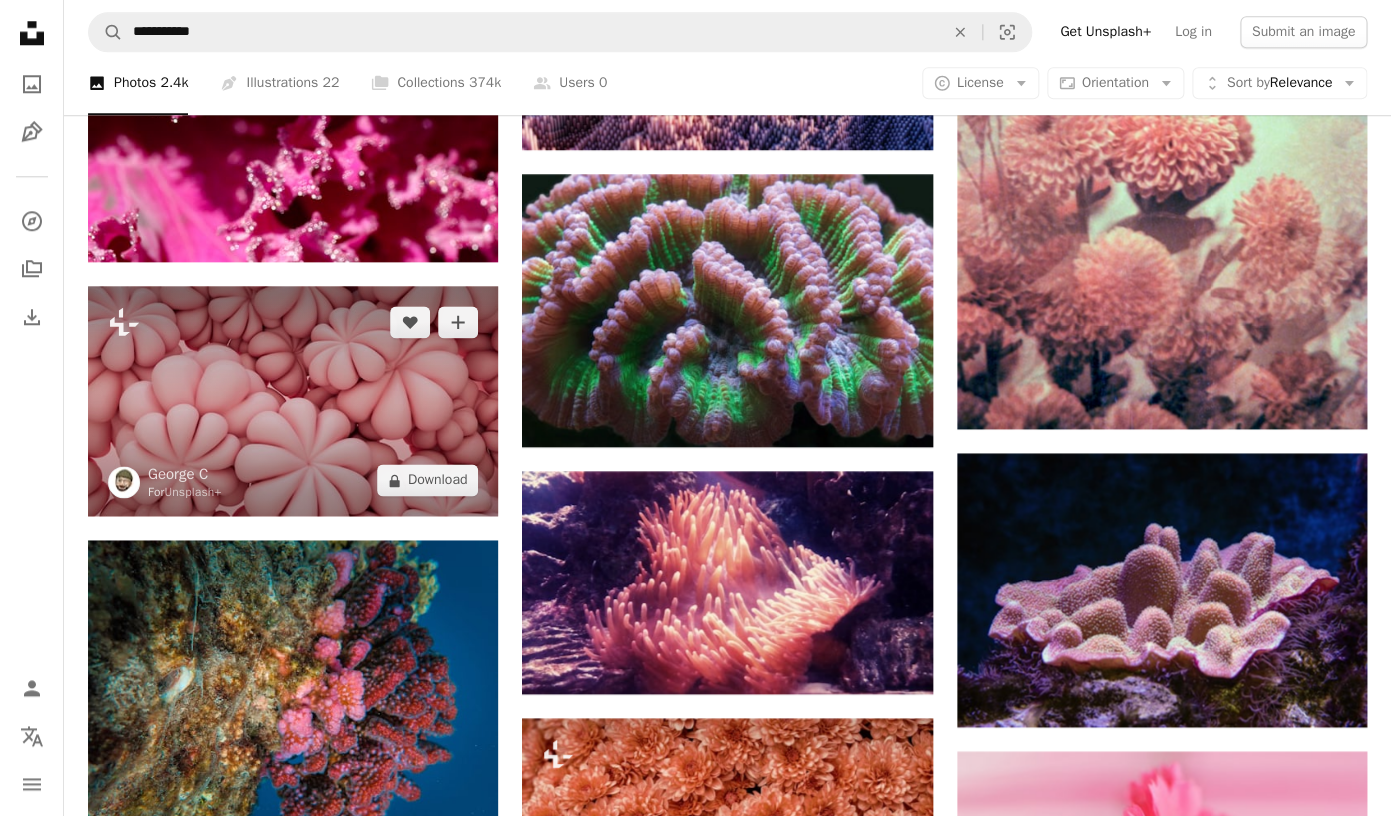 click at bounding box center (293, 401) 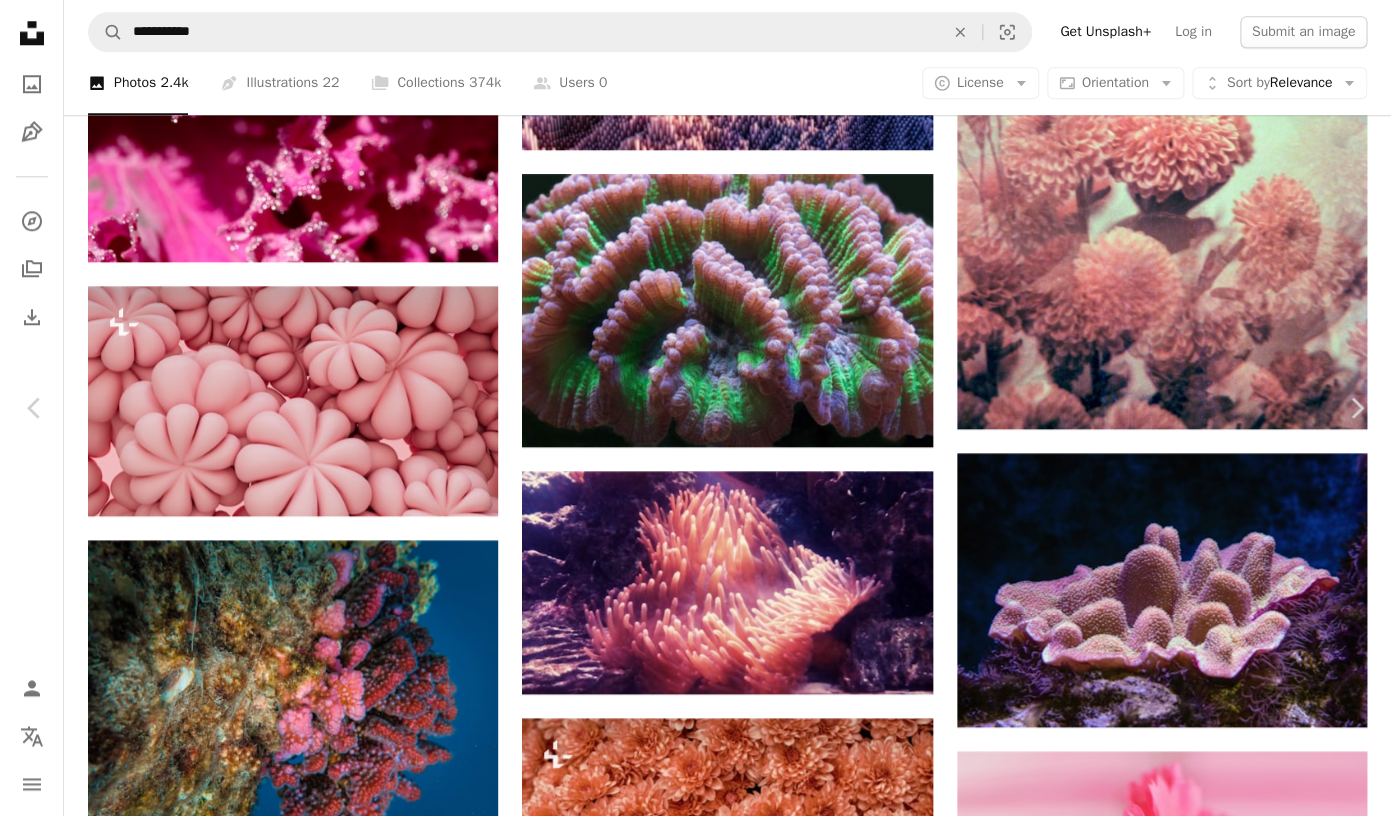 click on "George C" at bounding box center (171, 6101) 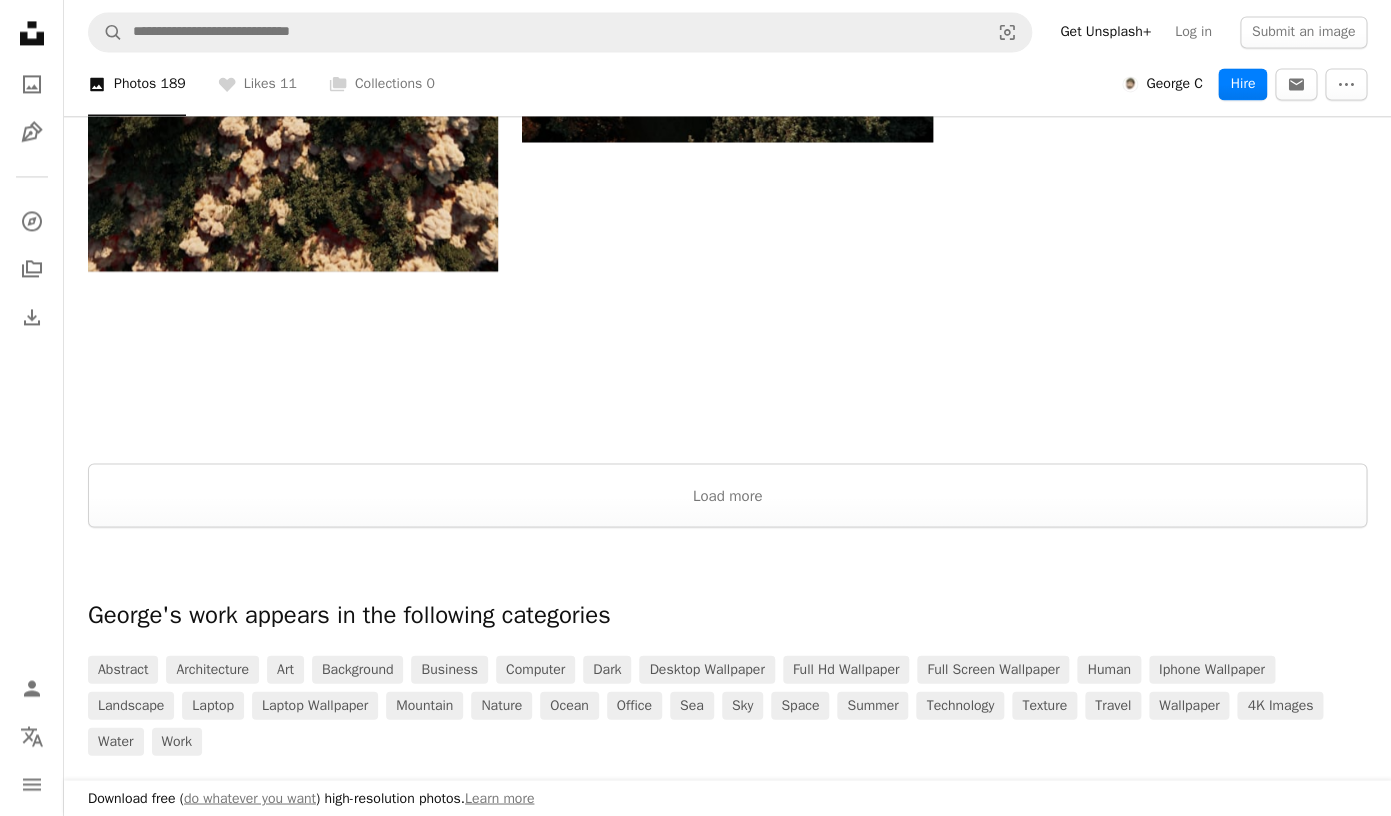 scroll, scrollTop: 3782, scrollLeft: 0, axis: vertical 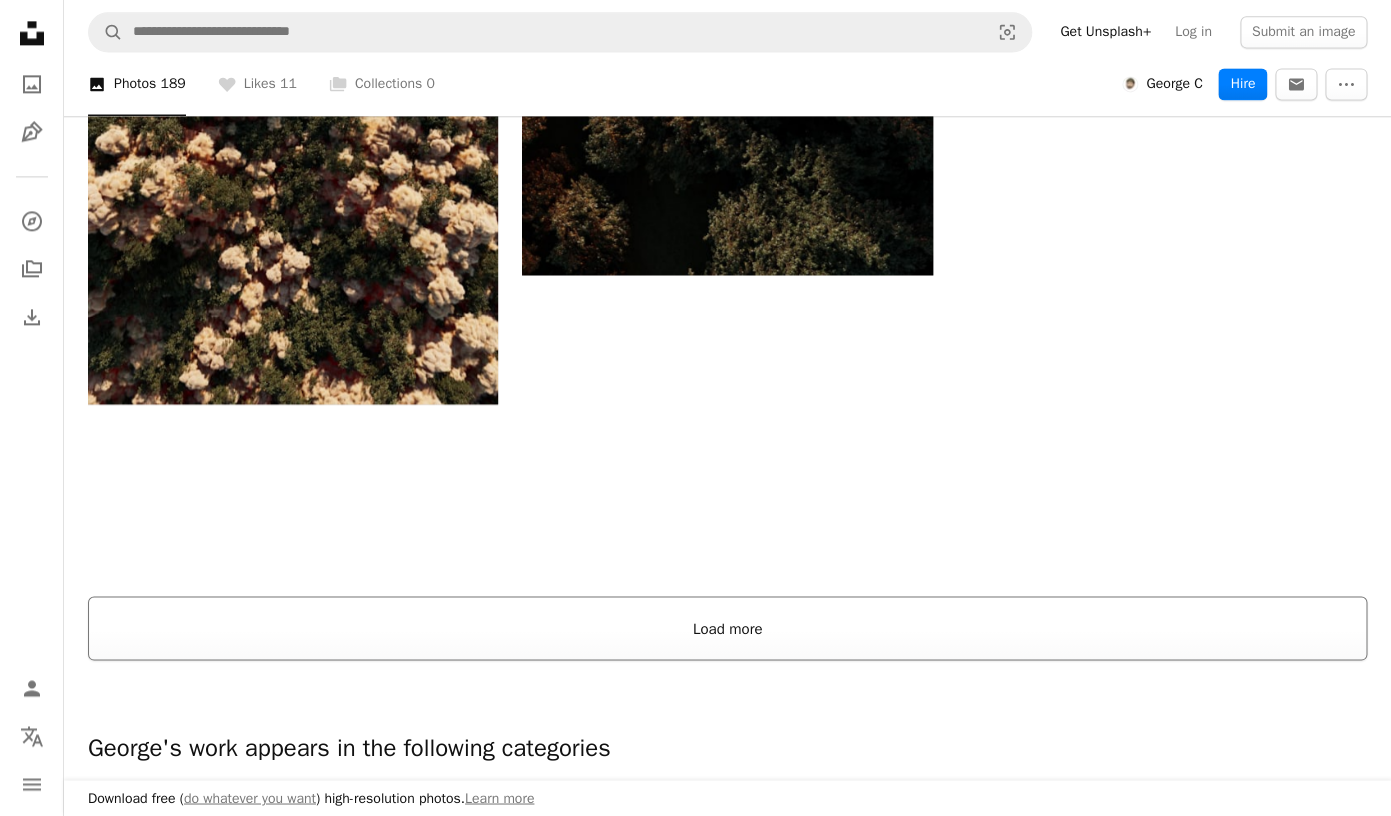 click on "Load more" at bounding box center (727, 628) 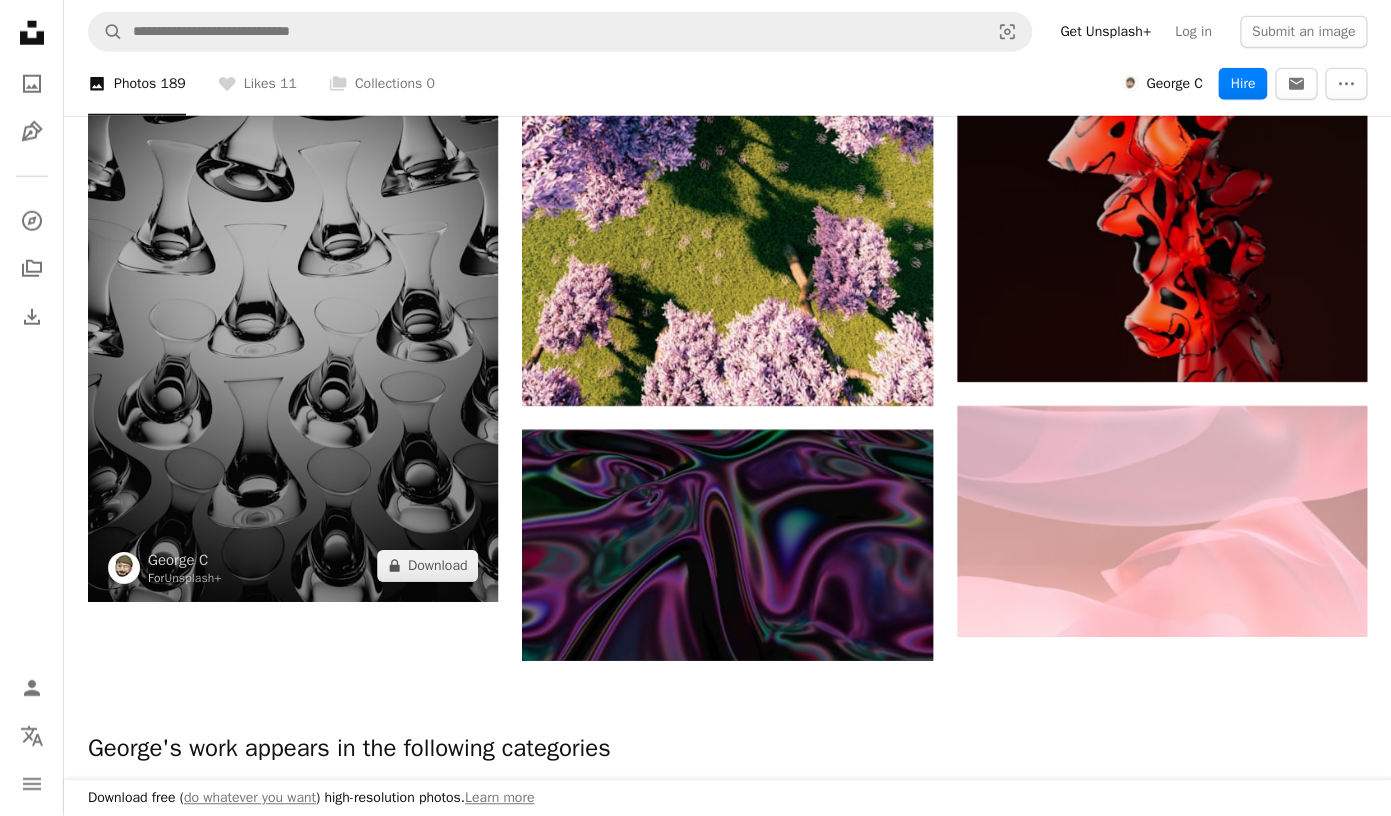 scroll, scrollTop: 38139, scrollLeft: 0, axis: vertical 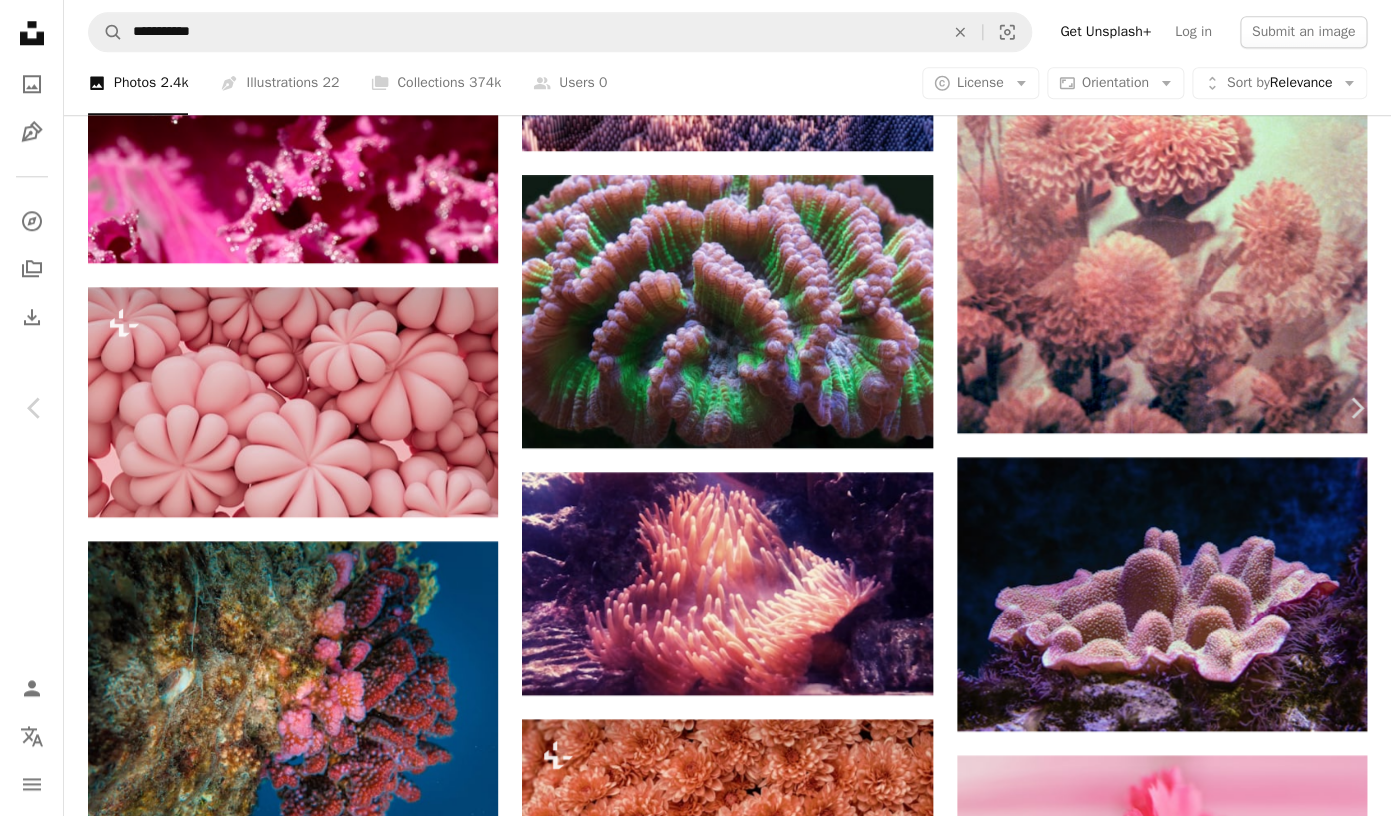 click on "An X shape" at bounding box center (20, 20) 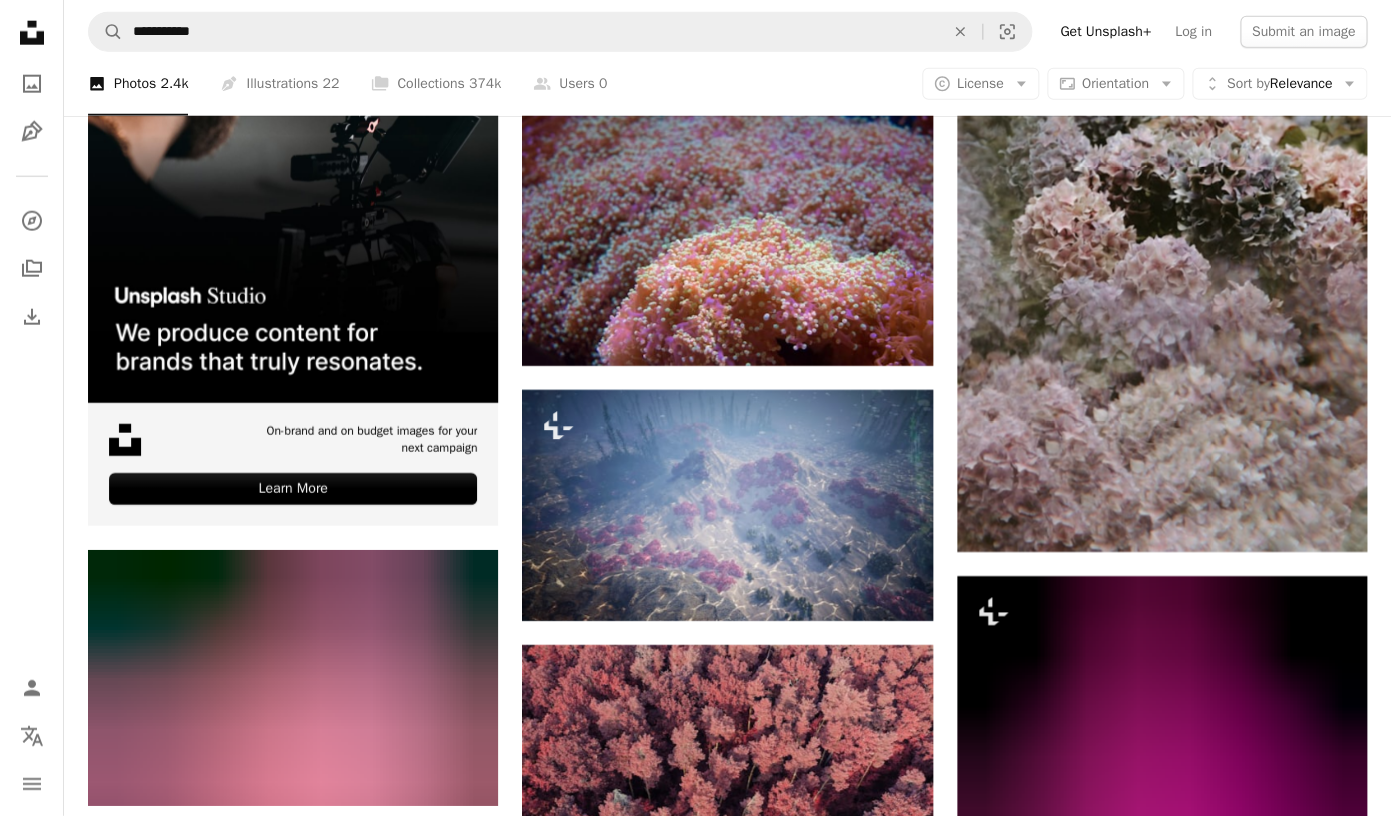 scroll, scrollTop: 5089, scrollLeft: 0, axis: vertical 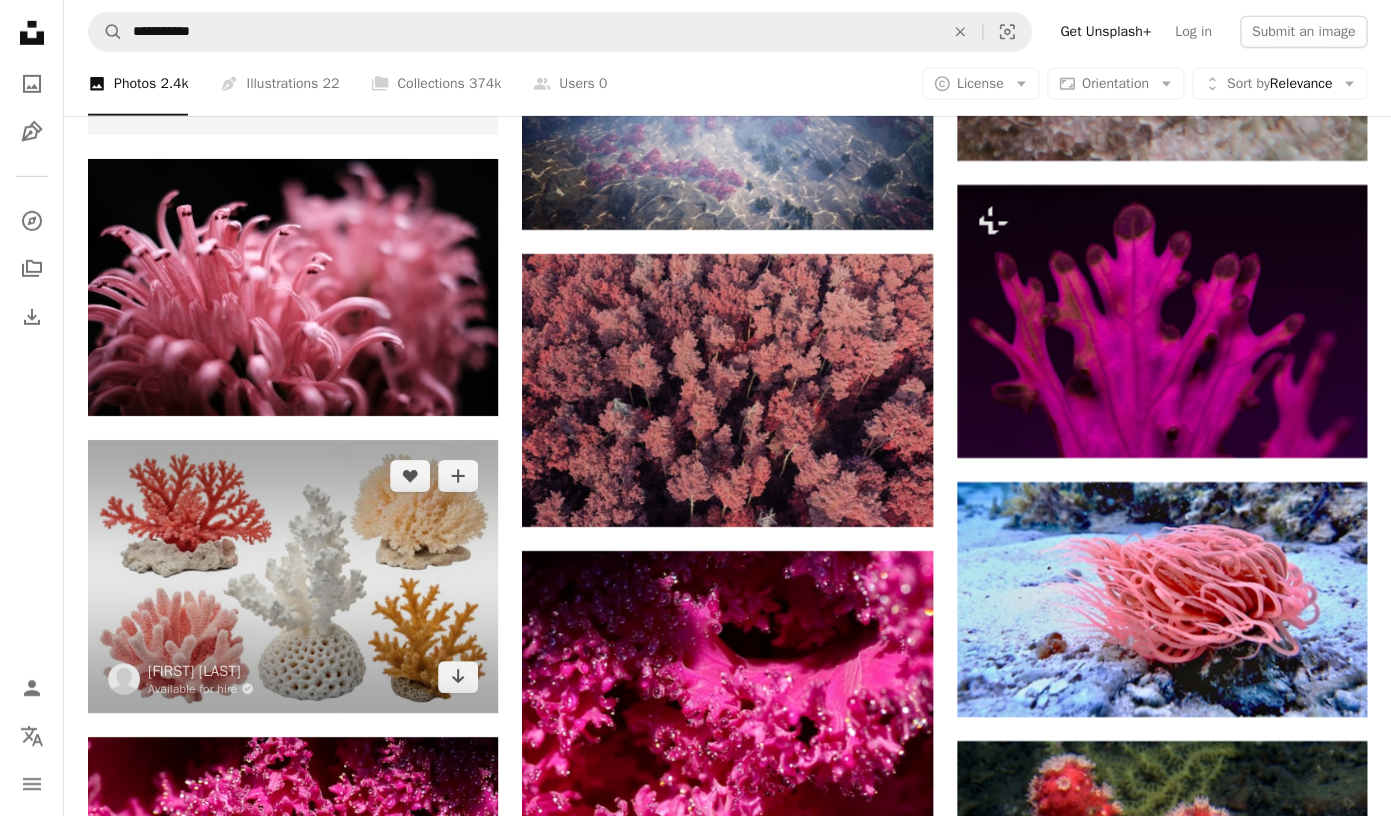 click at bounding box center (293, 576) 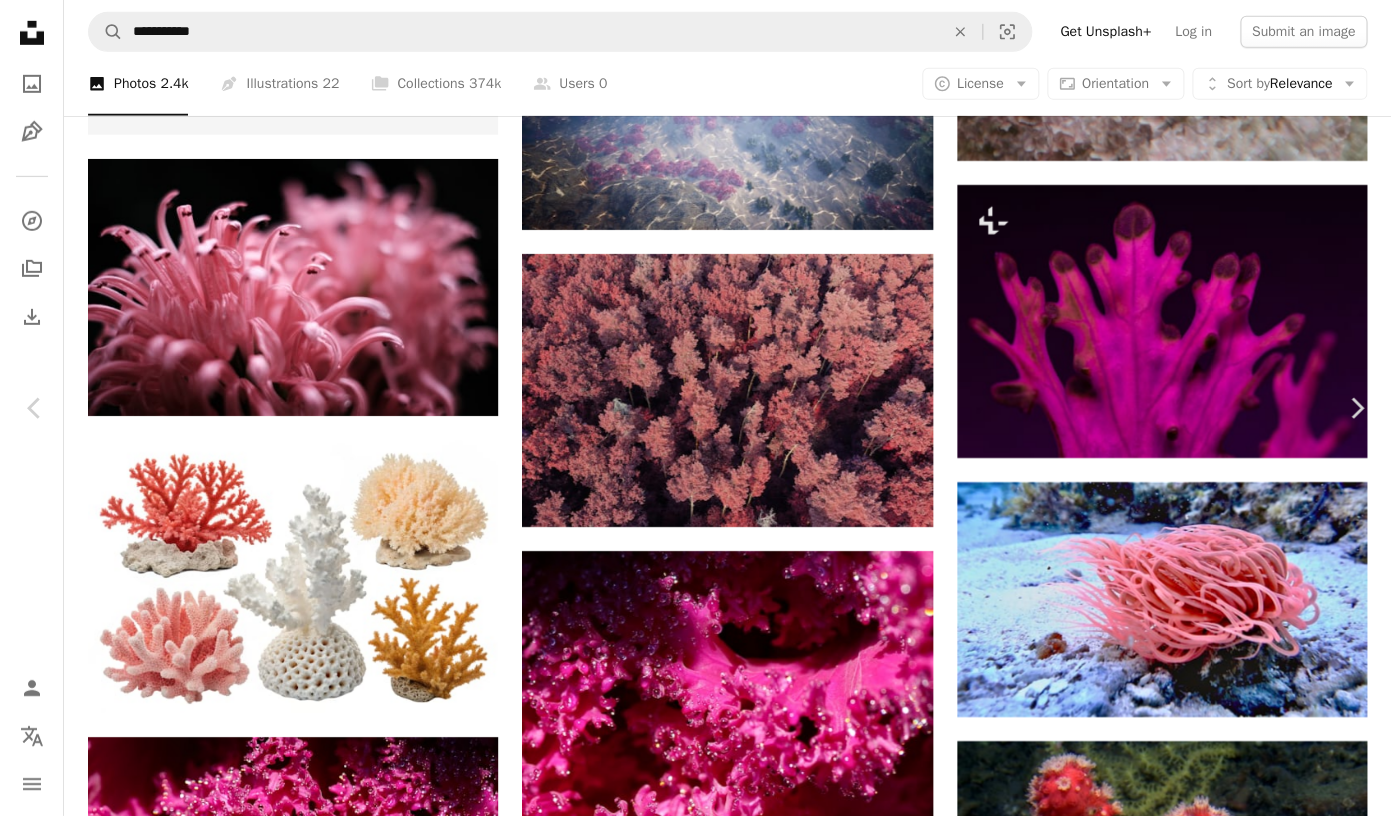 click on "Chevron down" 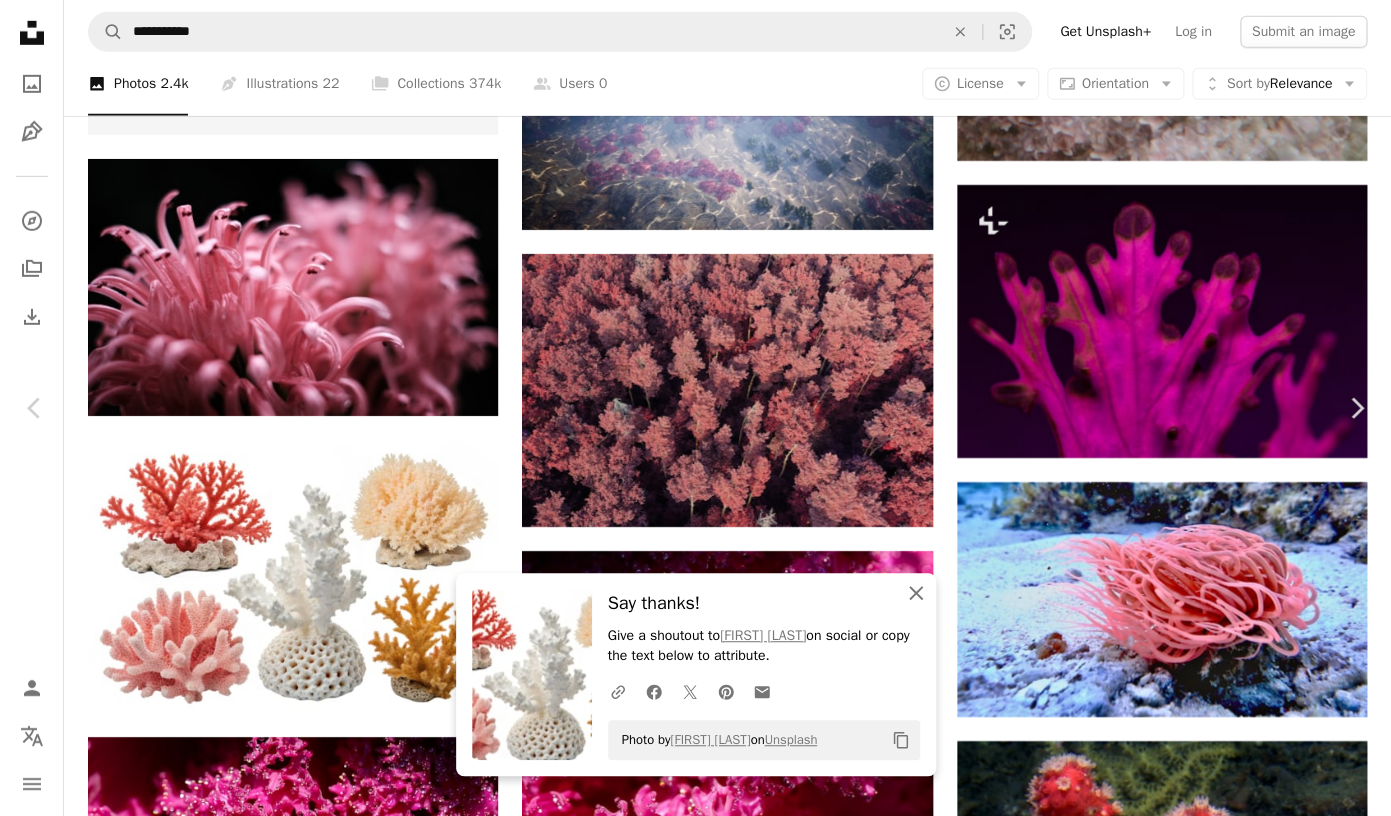 click on "An X shape" 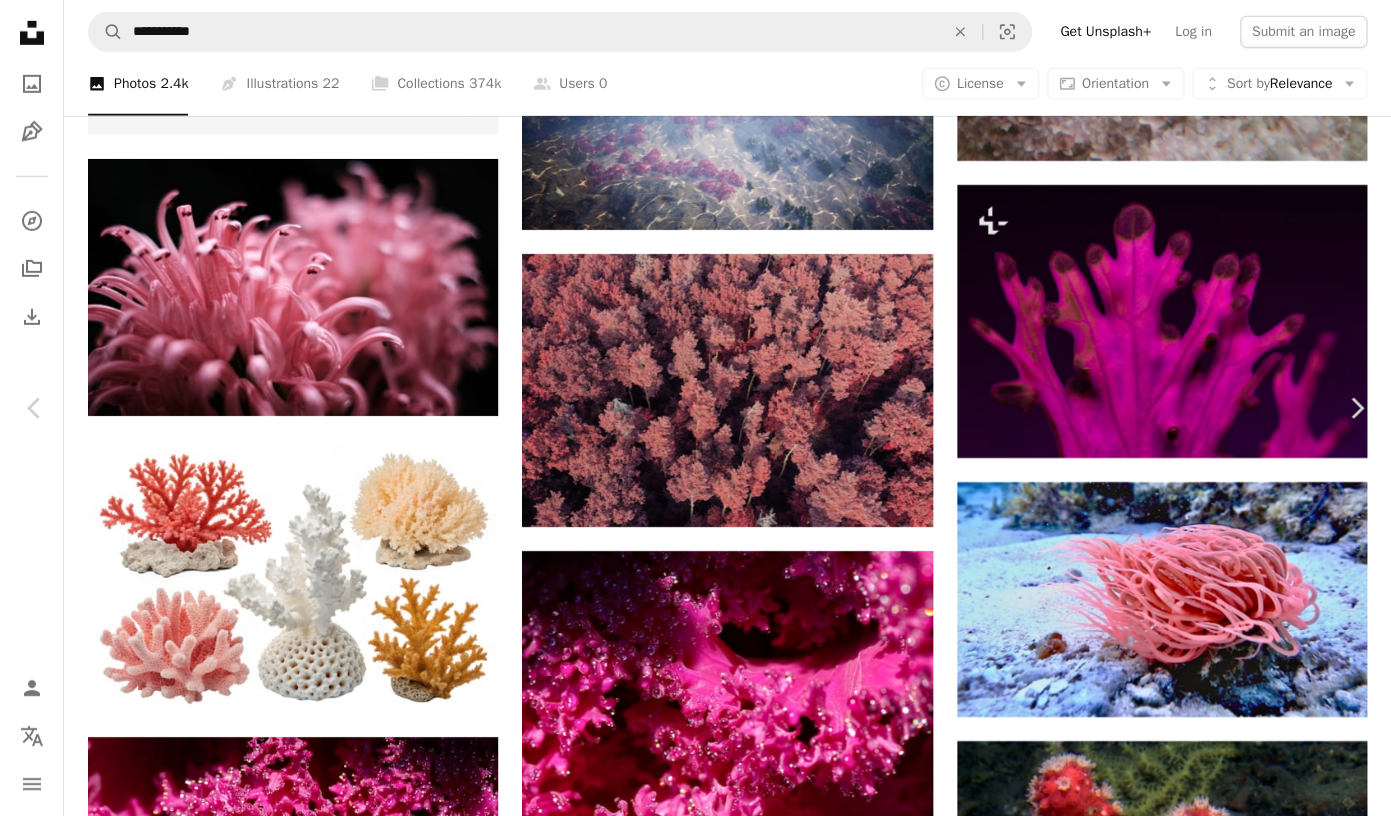 click on "An X shape" at bounding box center (20, 20) 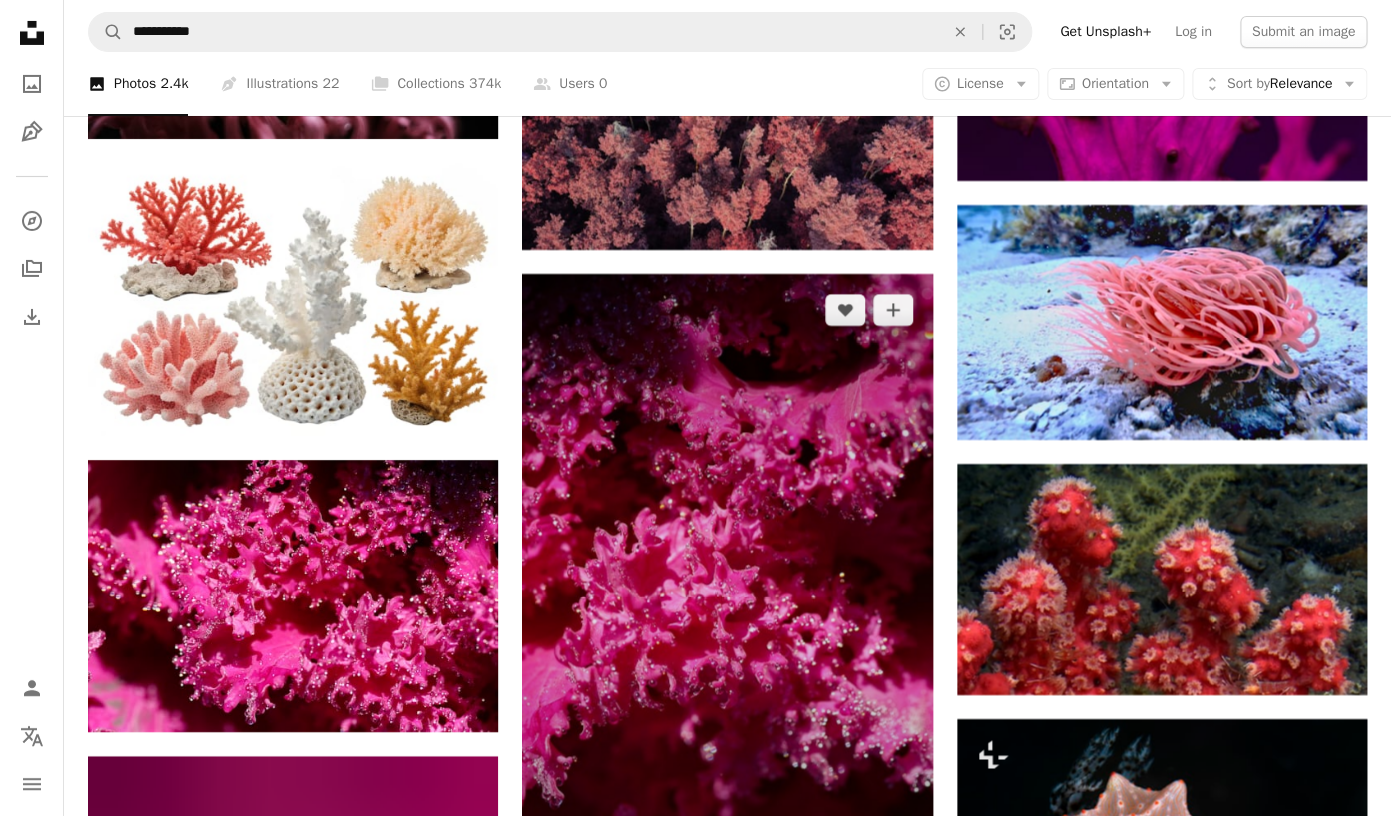scroll, scrollTop: 5369, scrollLeft: 0, axis: vertical 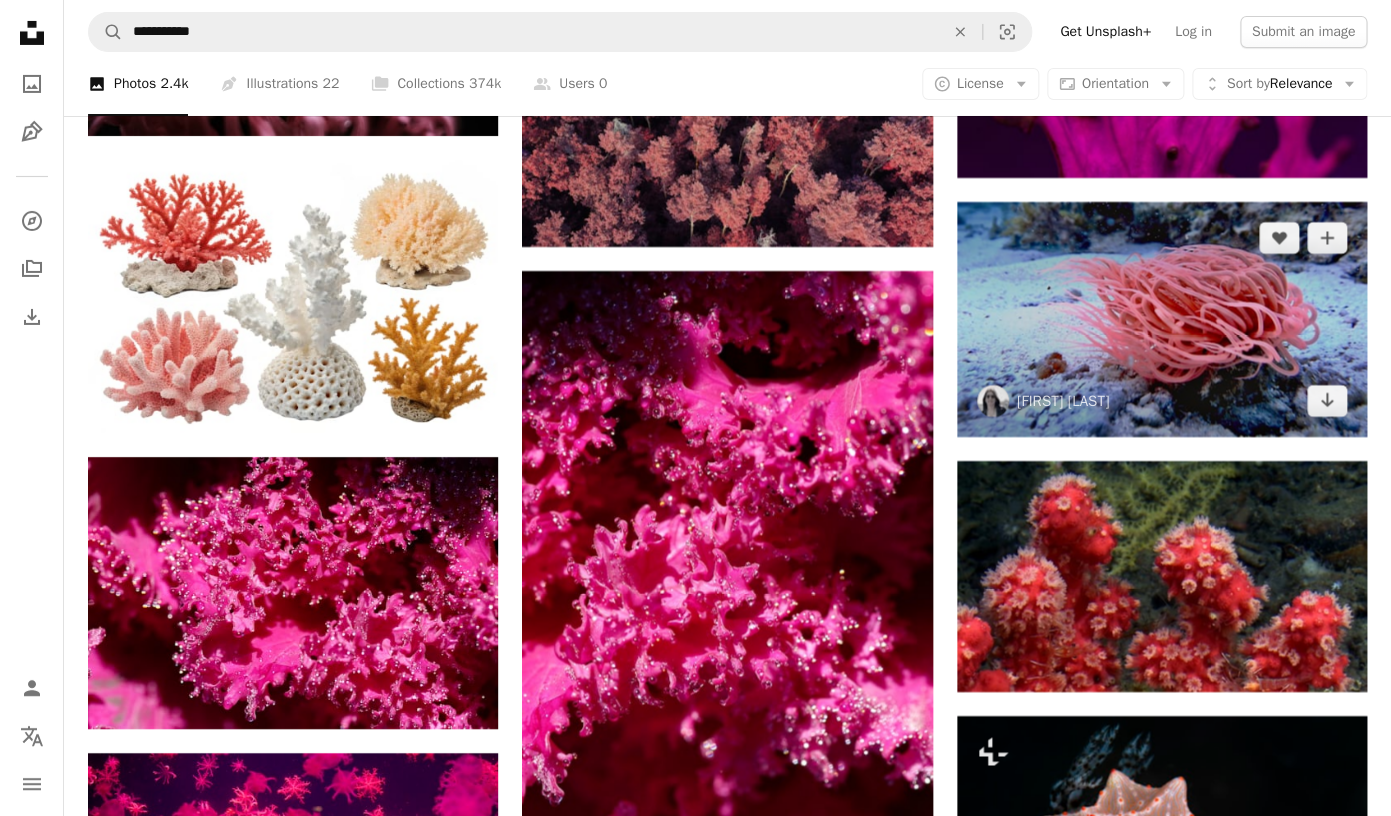 click at bounding box center (1162, 319) 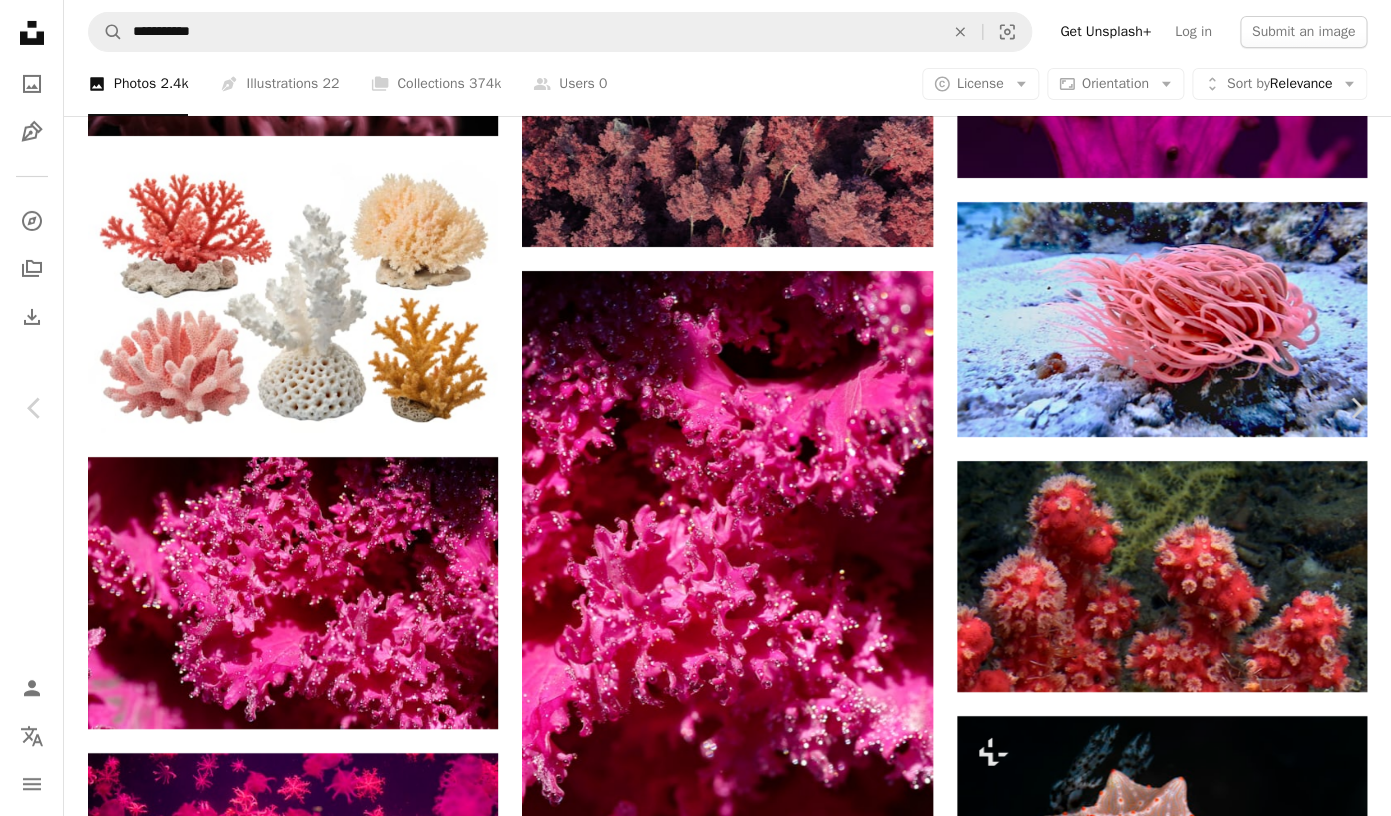 click on "An X shape" at bounding box center [20, 20] 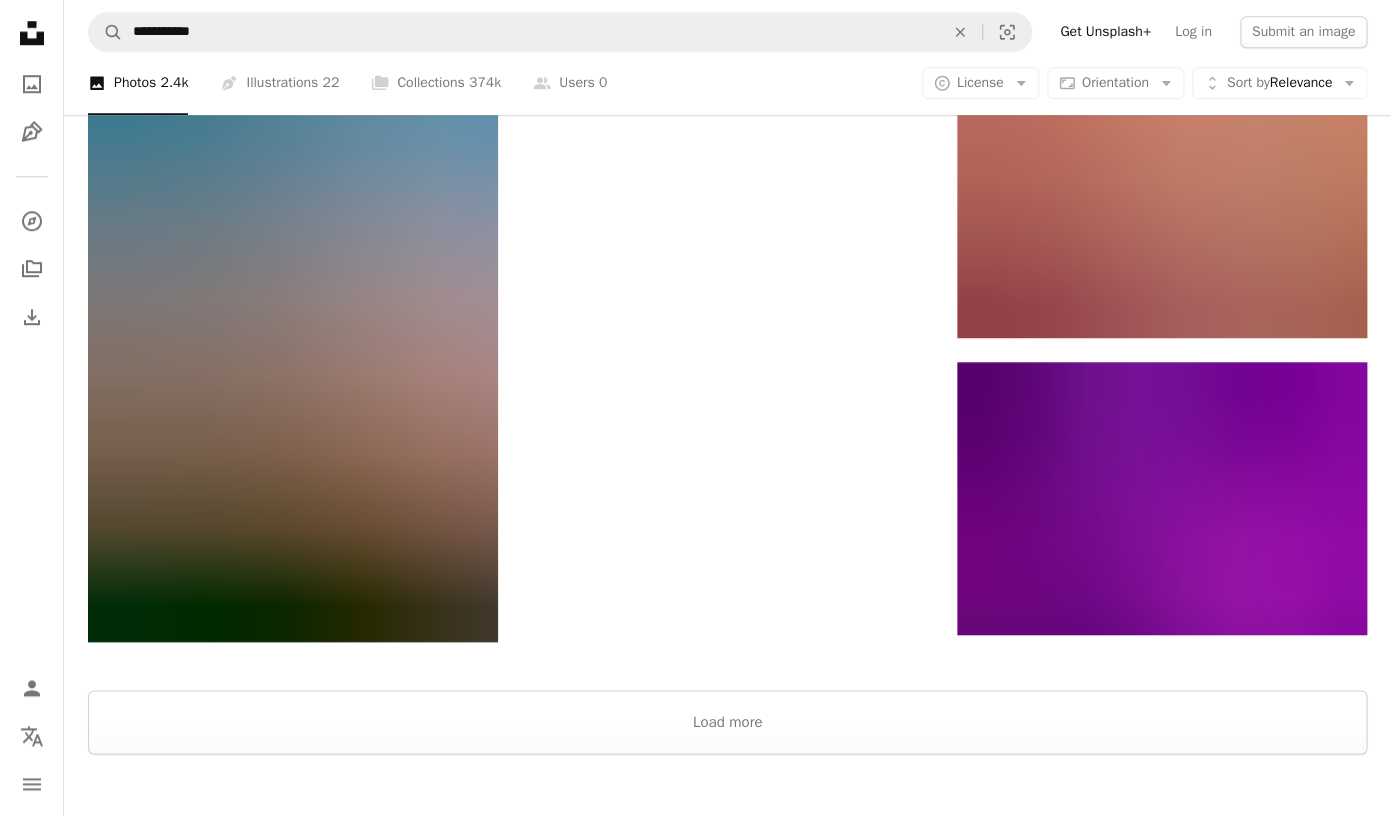 scroll, scrollTop: 9055, scrollLeft: 0, axis: vertical 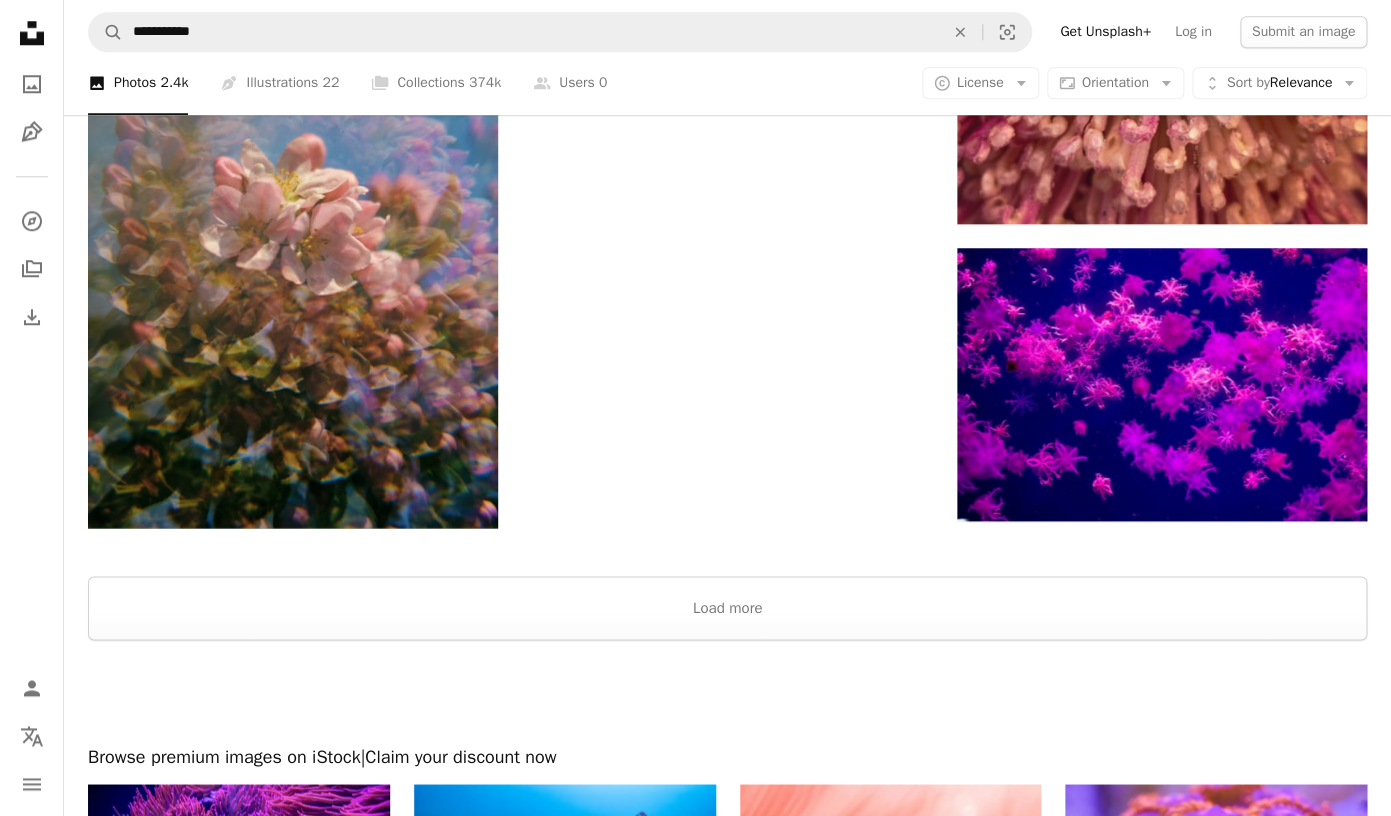 click at bounding box center [727, 692] 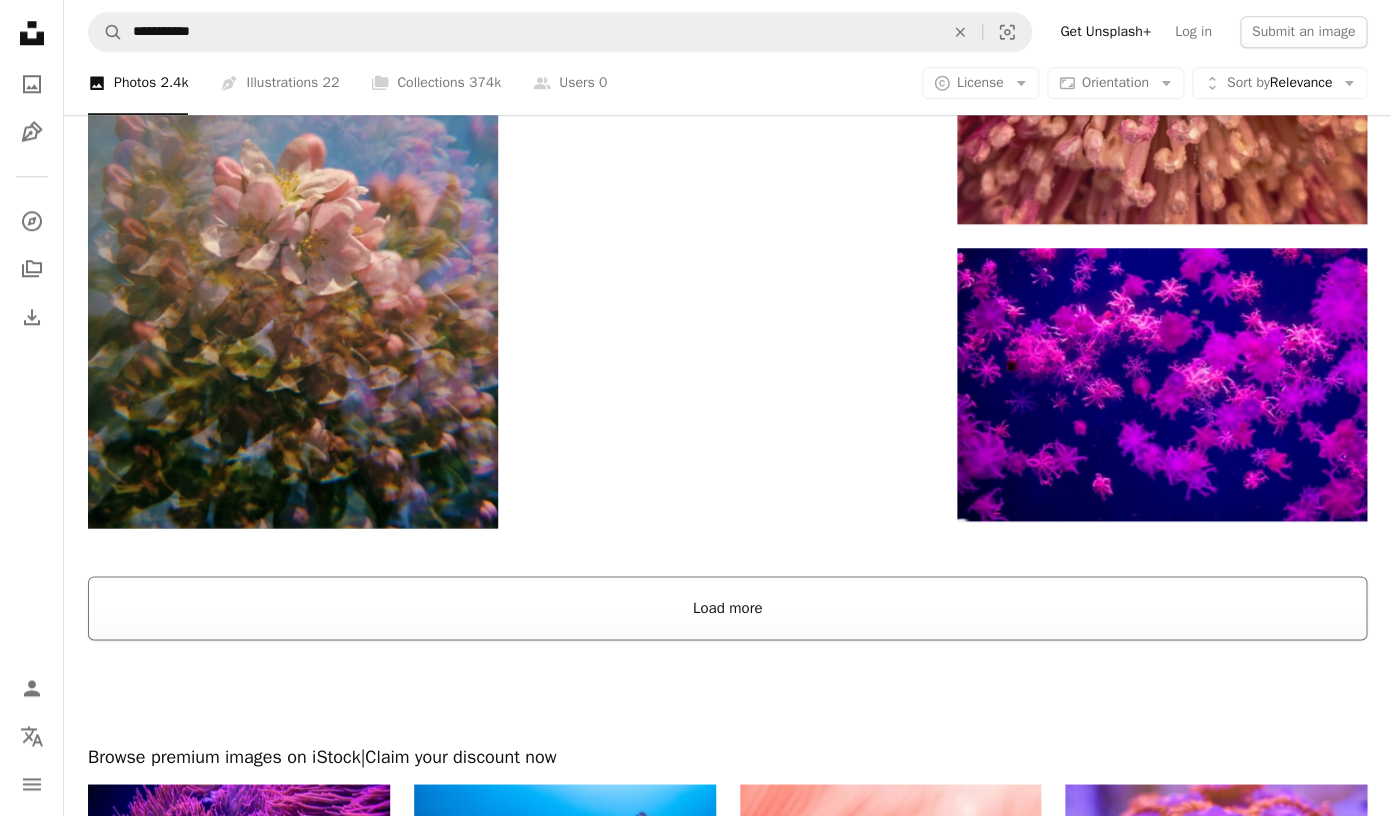 click on "Load more" at bounding box center (727, 608) 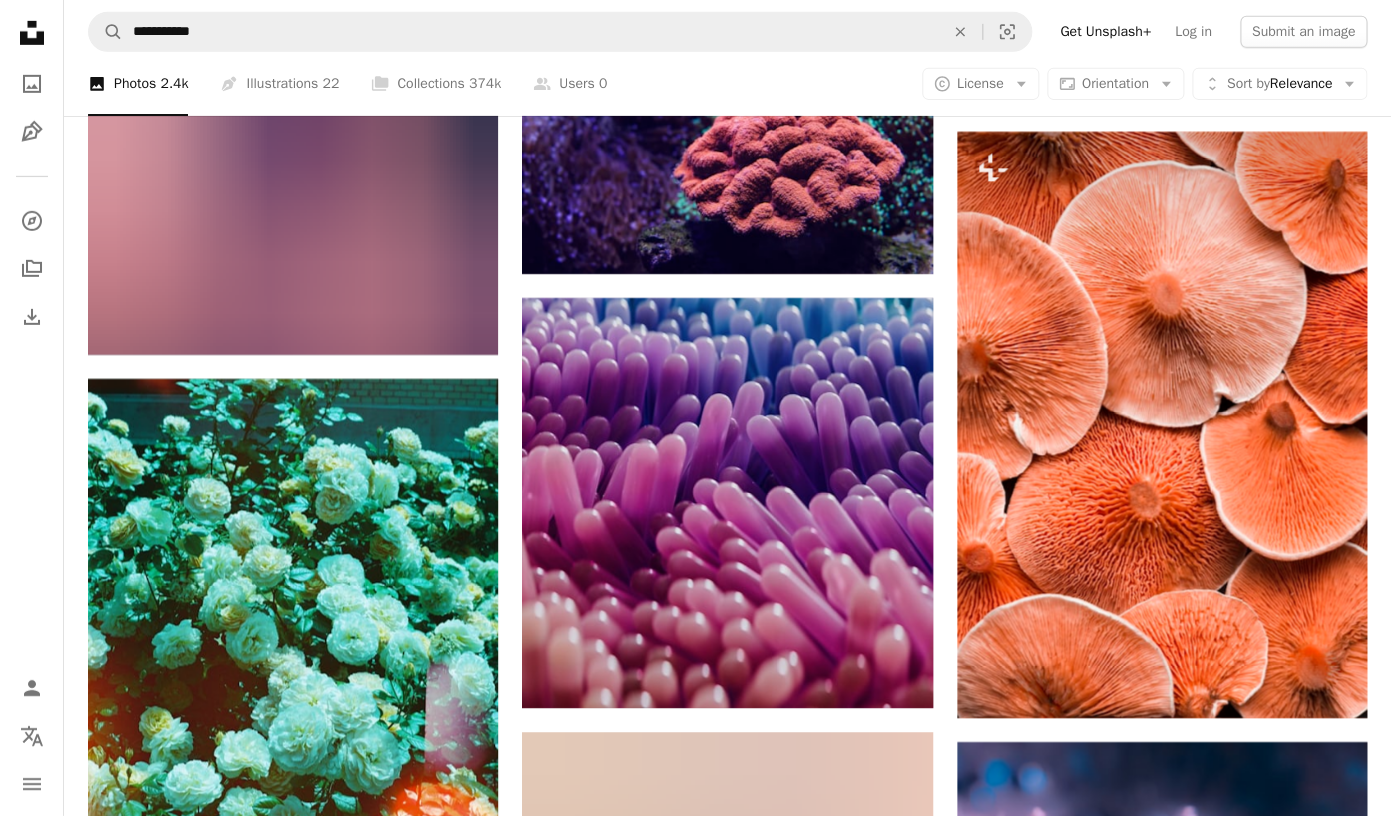 scroll, scrollTop: 16291, scrollLeft: 0, axis: vertical 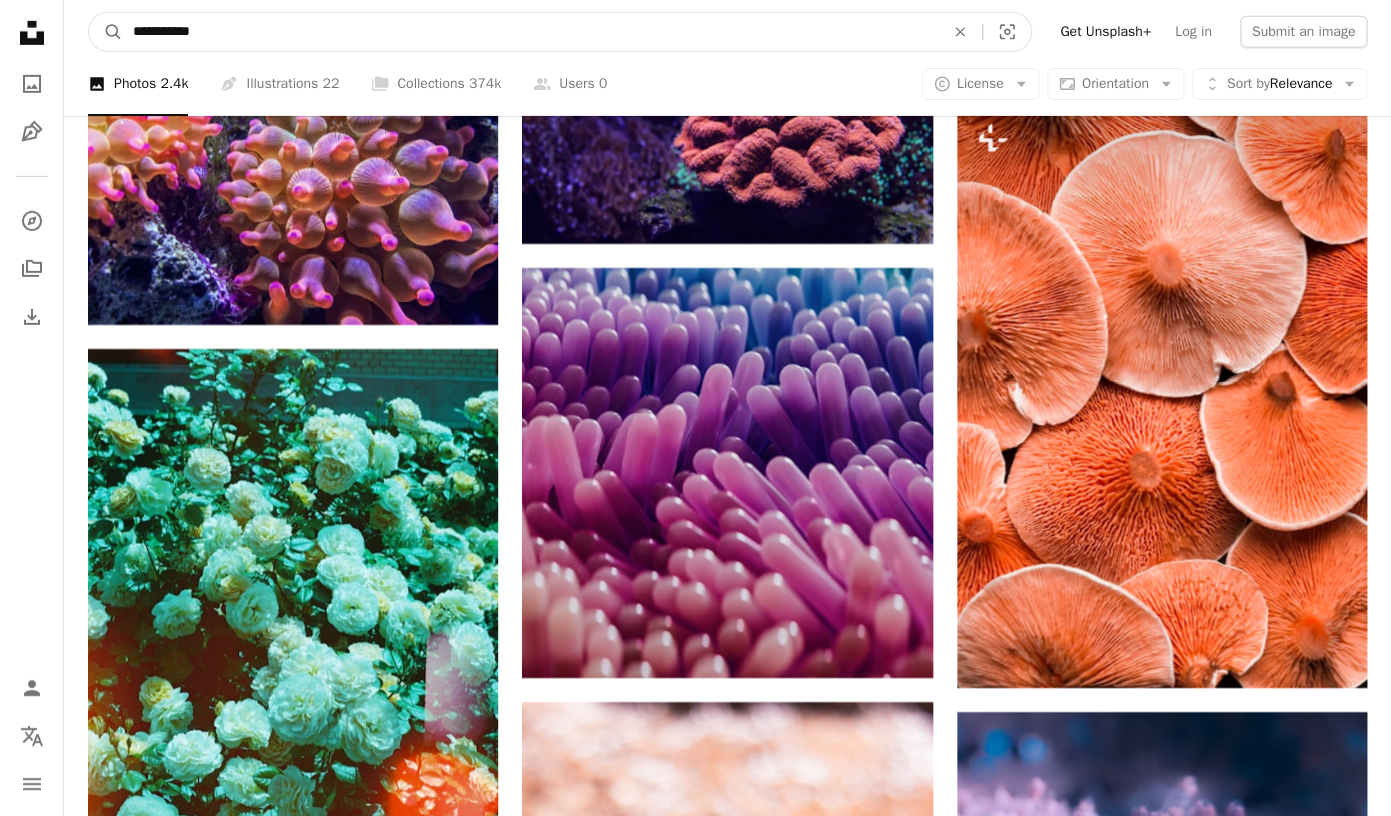 drag, startPoint x: 164, startPoint y: 34, endPoint x: 125, endPoint y: 38, distance: 39.20459 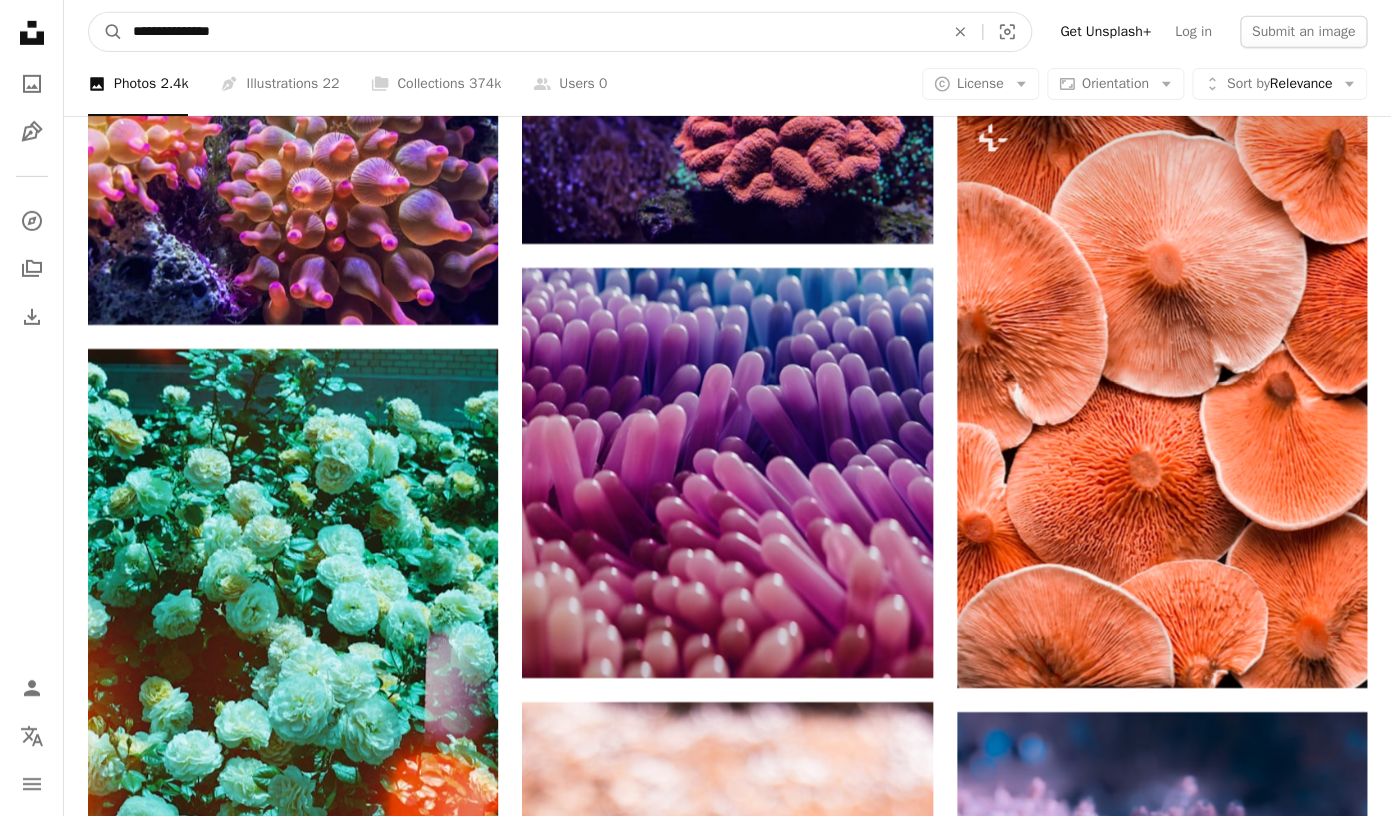 click on "**********" at bounding box center [530, 32] 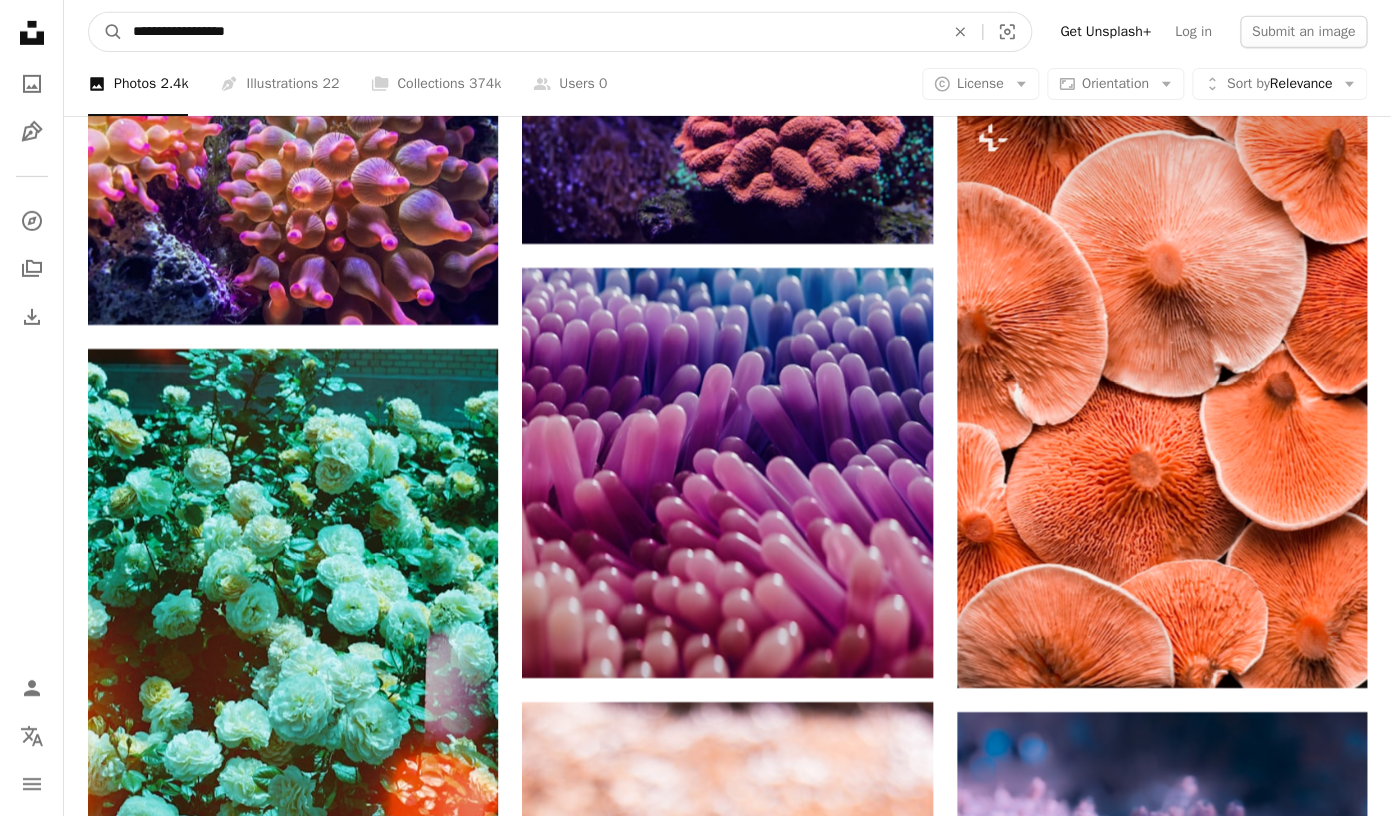 type on "**********" 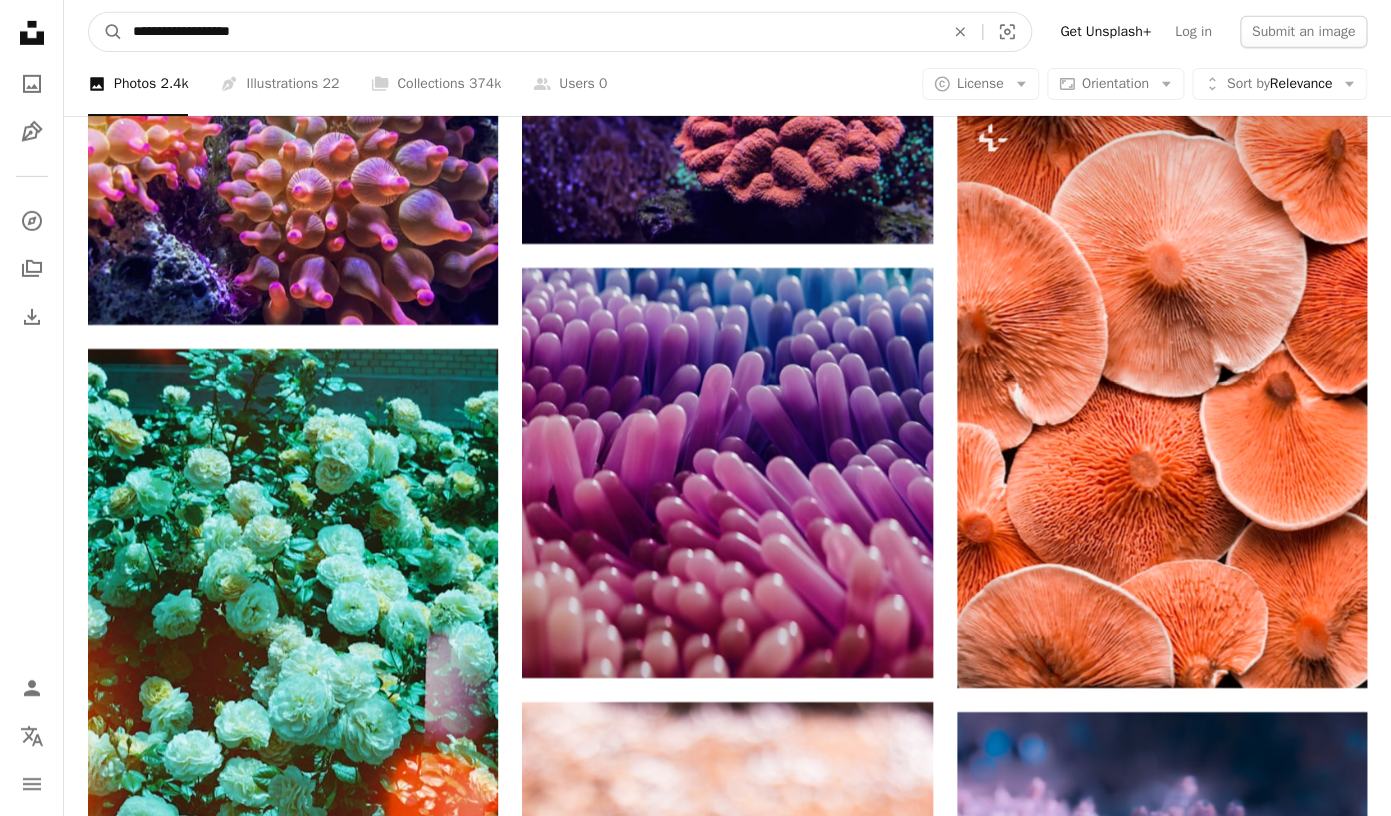 click on "A magnifying glass" at bounding box center [106, 32] 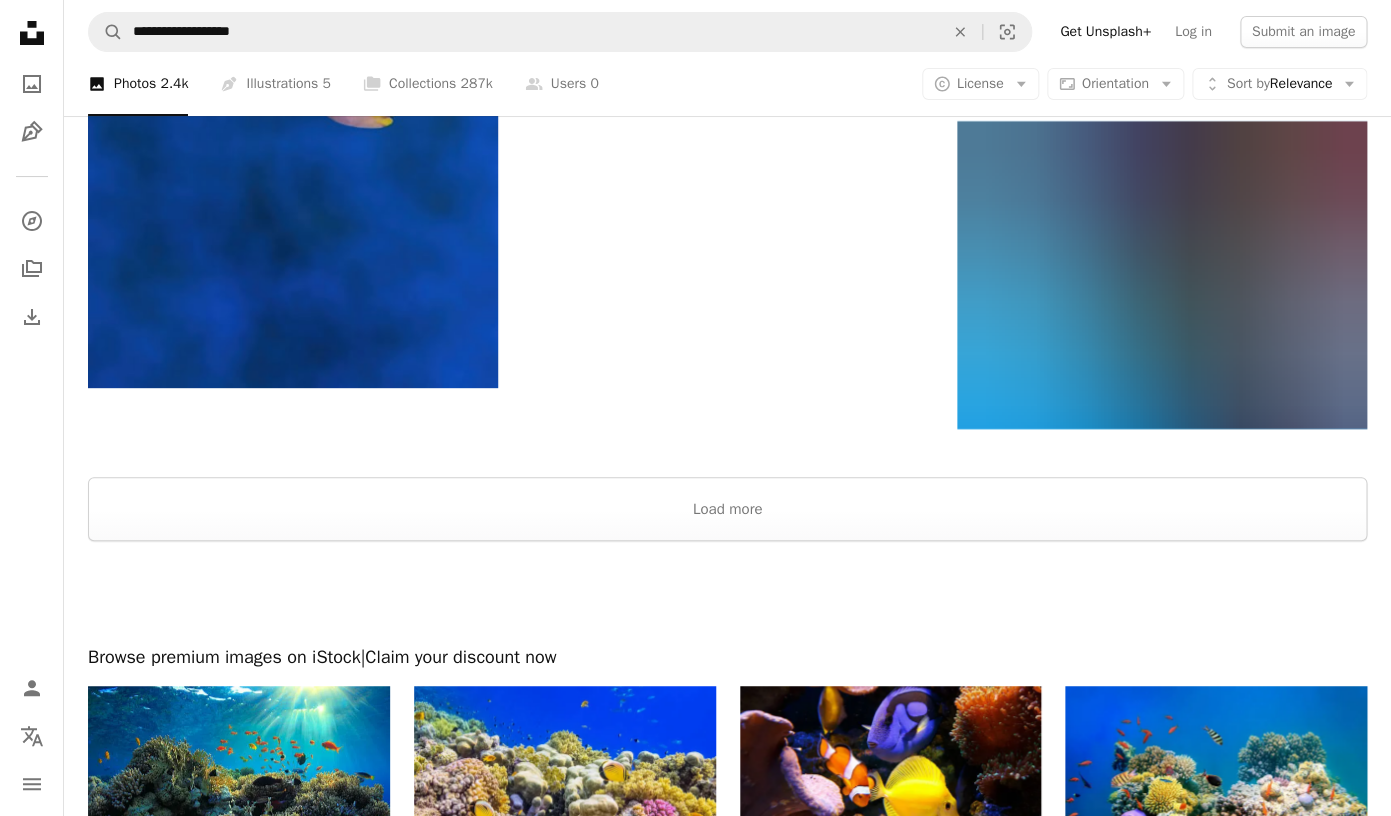 scroll, scrollTop: 3009, scrollLeft: 0, axis: vertical 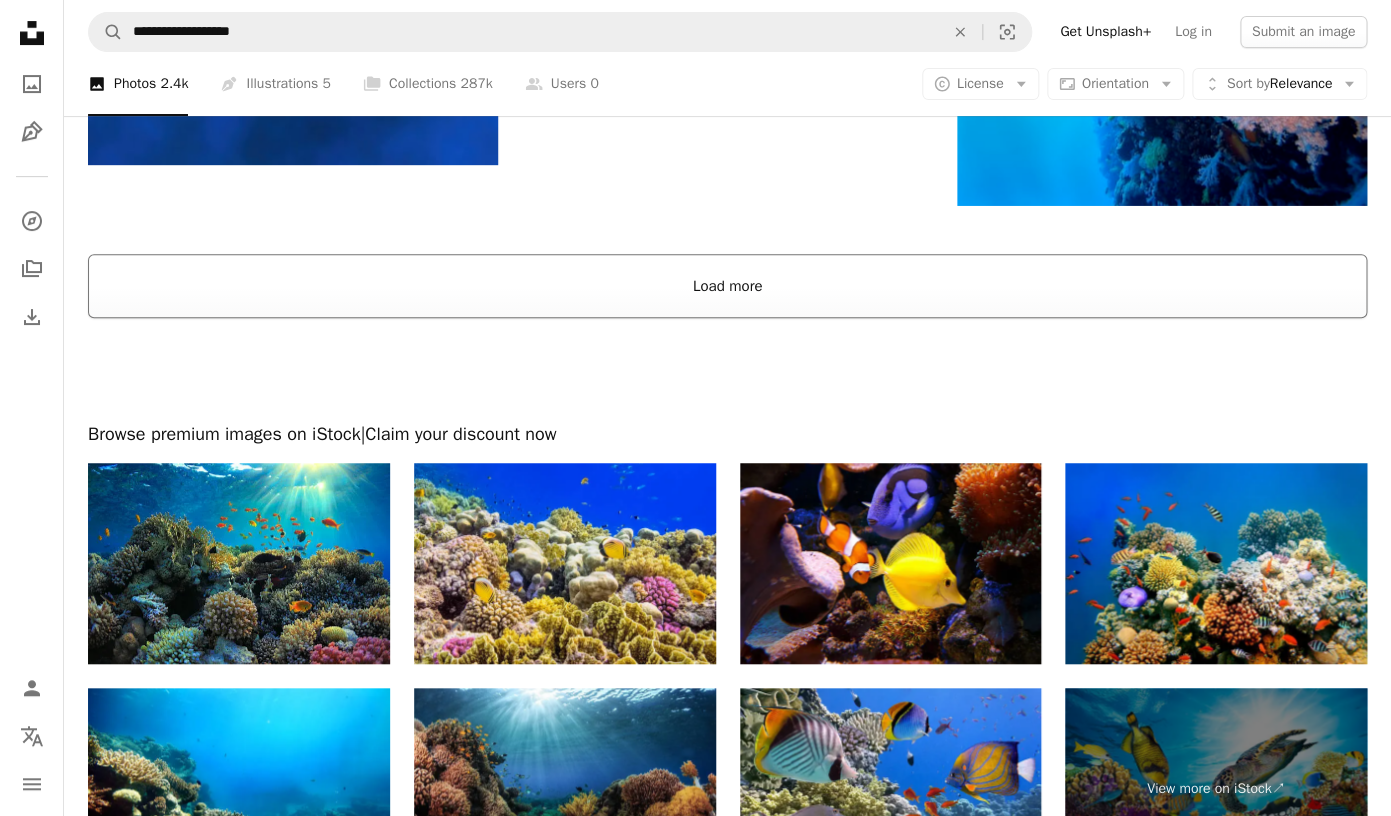 click on "Load more" at bounding box center [727, 286] 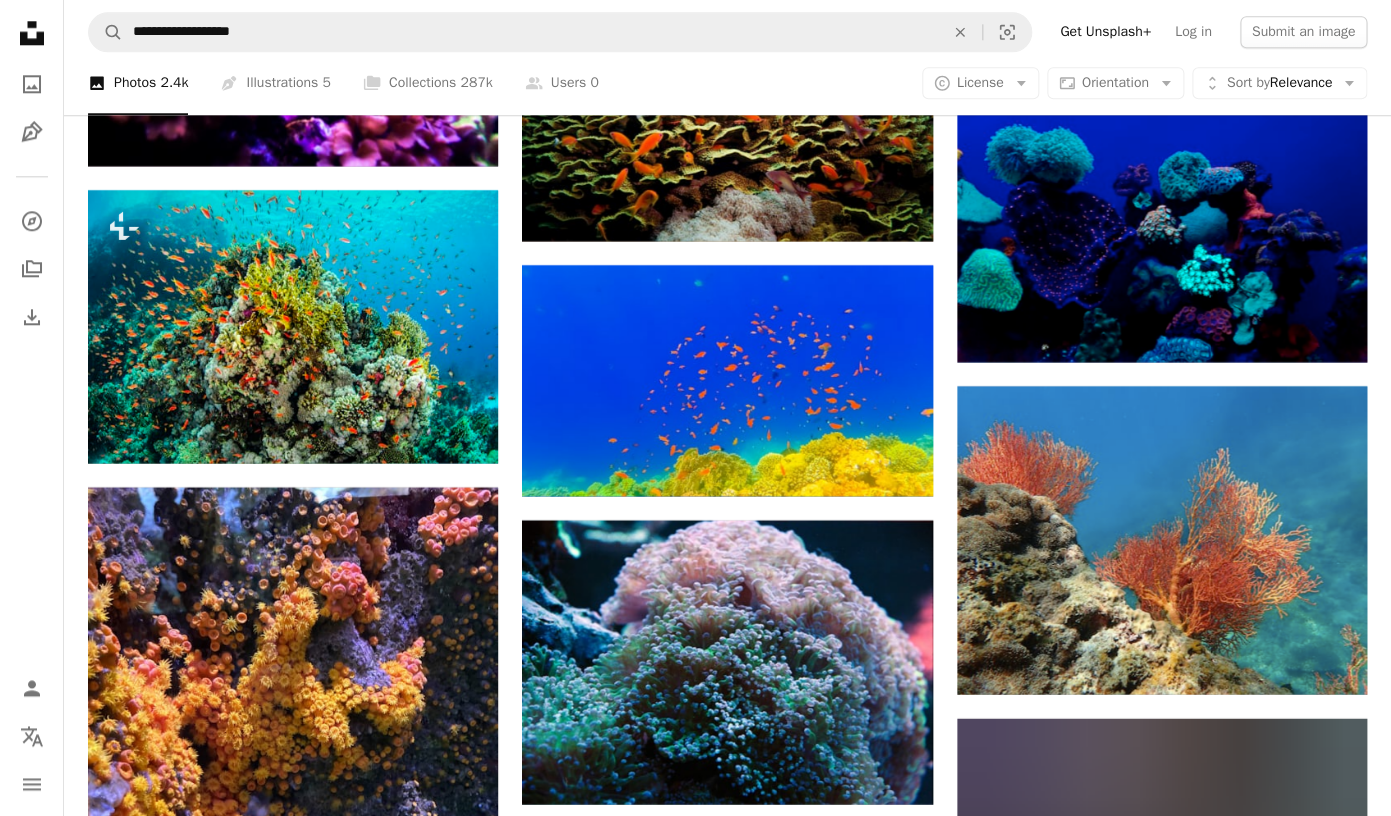 scroll, scrollTop: 12164, scrollLeft: 0, axis: vertical 